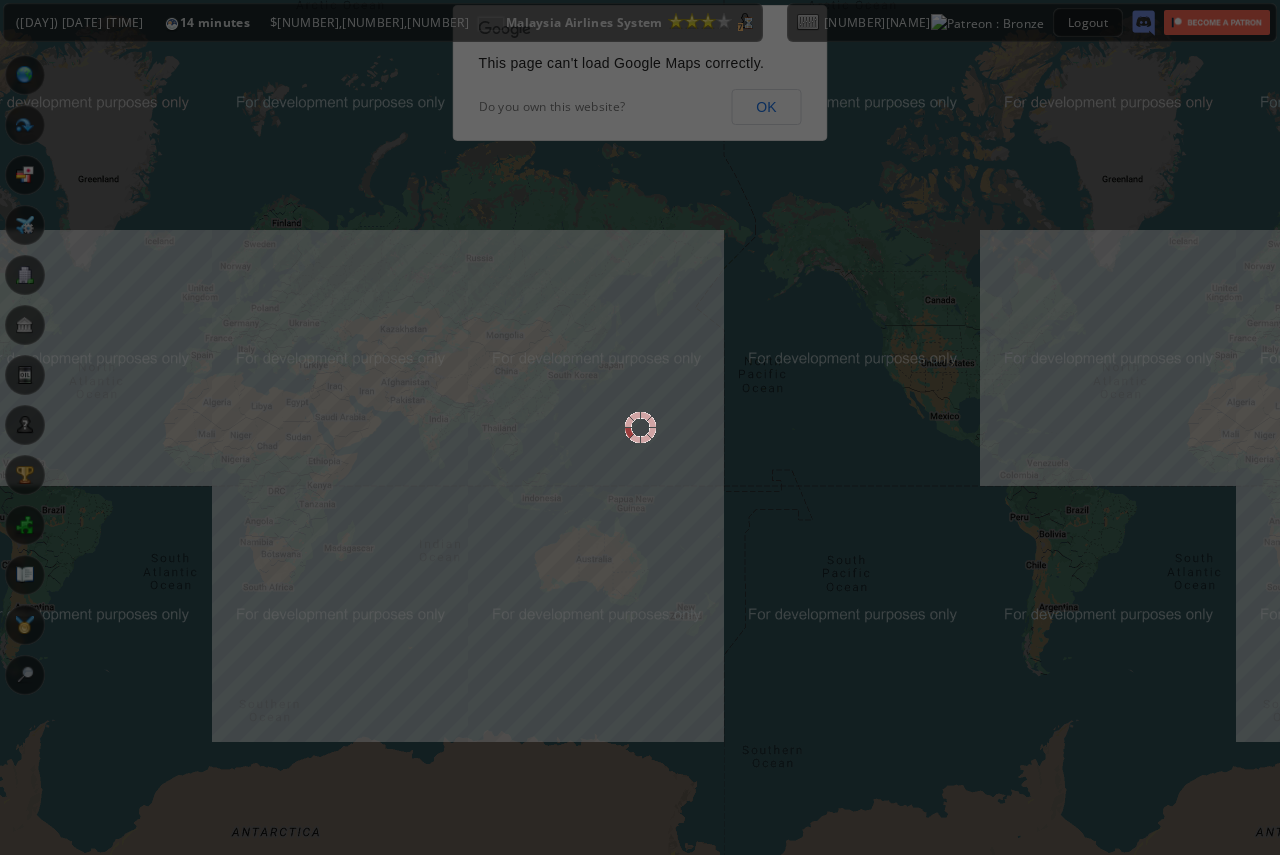scroll, scrollTop: 0, scrollLeft: 0, axis: both 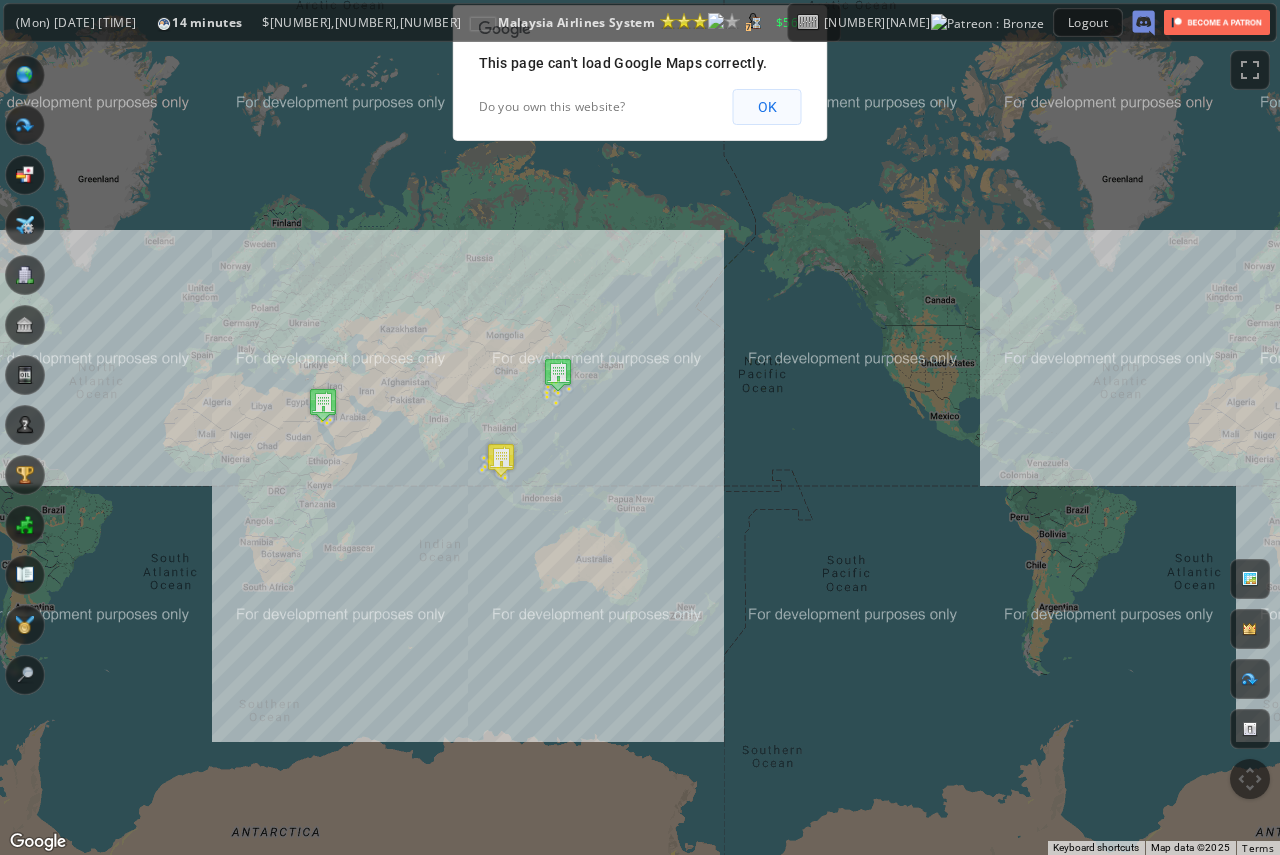 click on "OK" at bounding box center (767, 107) 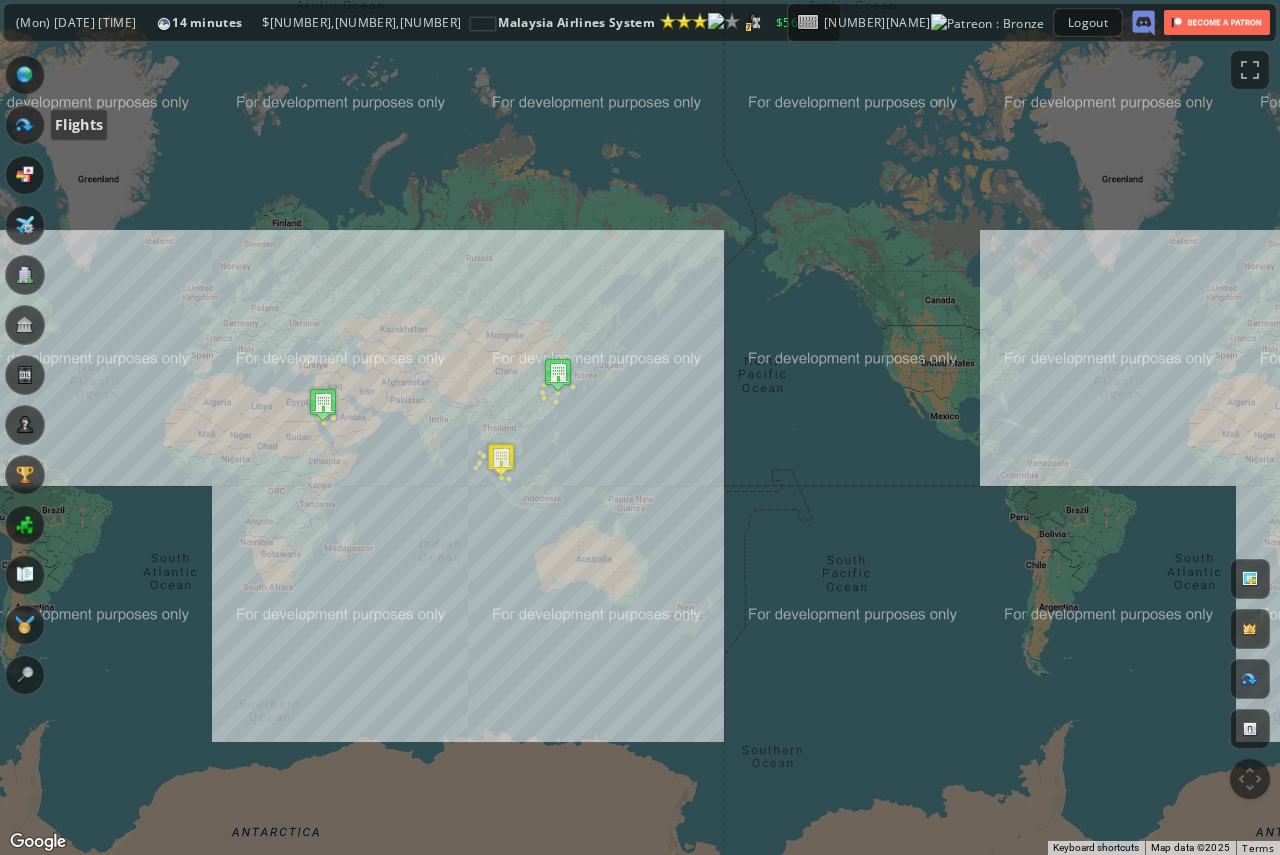 click at bounding box center (25, 125) 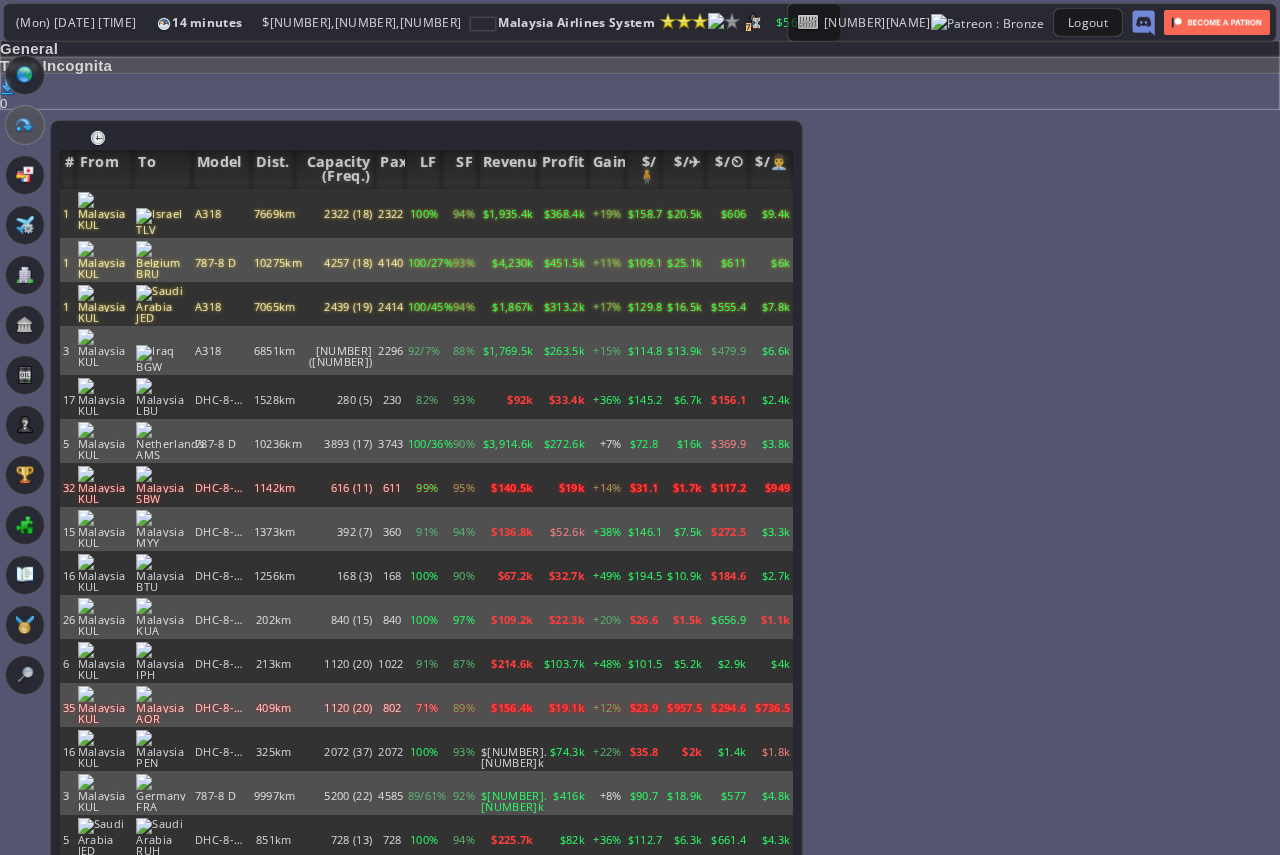 click on "$167.4k" at bounding box center (507, 213) 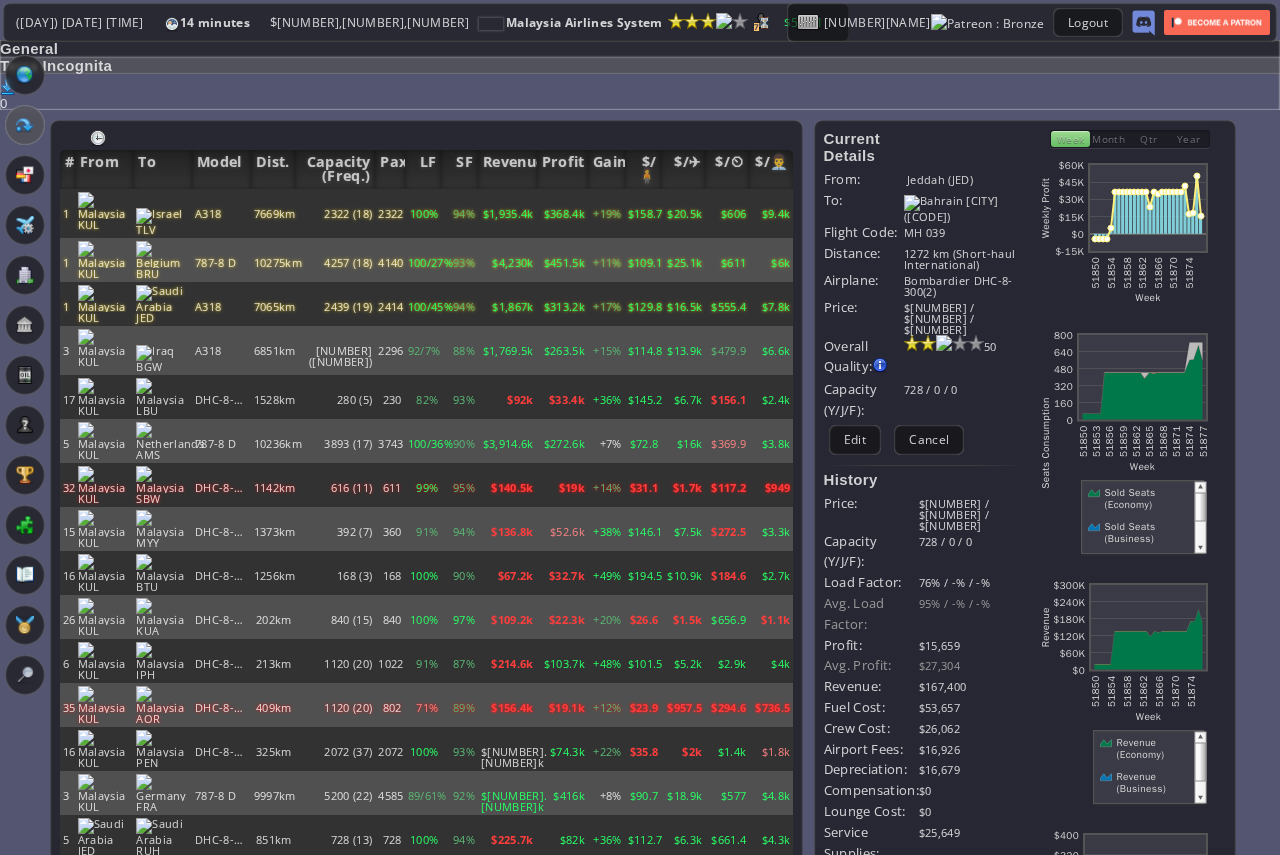 click on "History
Price:
[PRICE] / [PRICE] / [PRICE]
Capacity (Y/J/F):
[NUMBER] / [NUMBER] / [NUMBER]
Load Factor:
[PERCENTAGE]% / -% / -%
Avg. Load Factor:
[PERCENTAGE]% / -% / -%
Profit:
[PRICE]
Avg. Profit:
[PRICE]
Revenue:
[PRICE]
Fuel Cost:
[PRICE]
Crew Cost:
[PRICE]
Airport Fees:
[PRICE]
Depreciation:
[PRICE]
Compensation:
[PRICE]
Lounge Cost:
[PRICE]
Service Supplies:
[PRICE] - -" at bounding box center (924, 709) 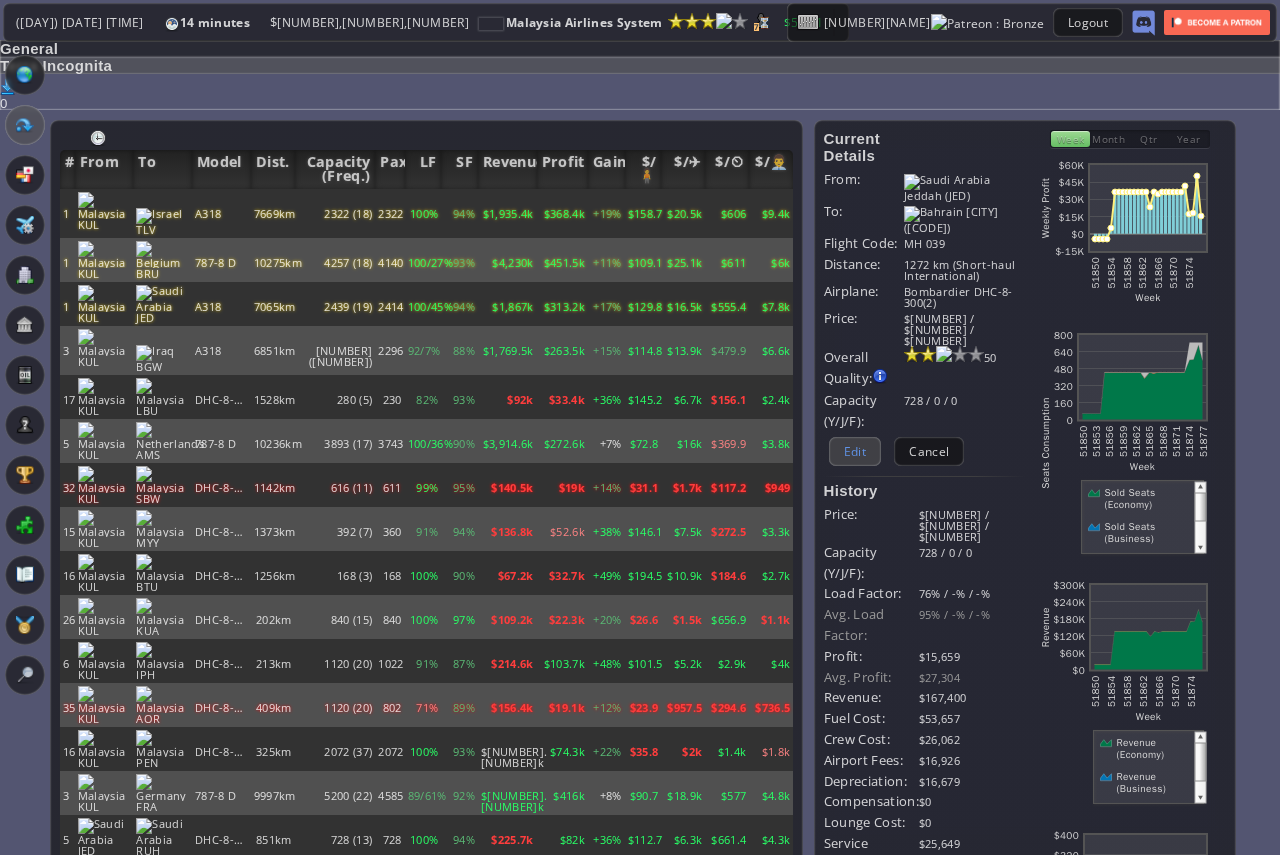 click on "Edit" at bounding box center (855, 451) 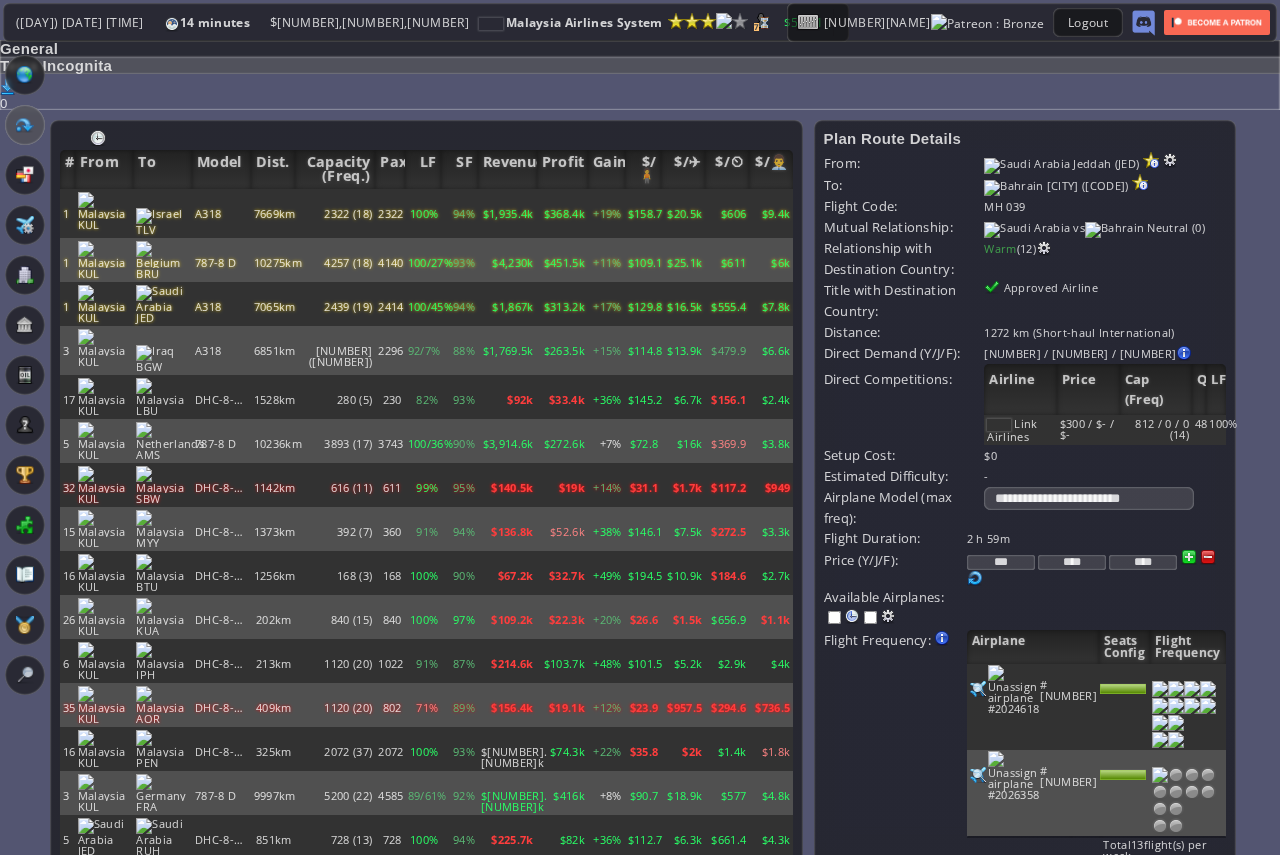 click on "Purchase airplane
Or assign airplane to this airport
No airplane with this model based in this airport
99 98 8 99" at bounding box center (1096, 538) 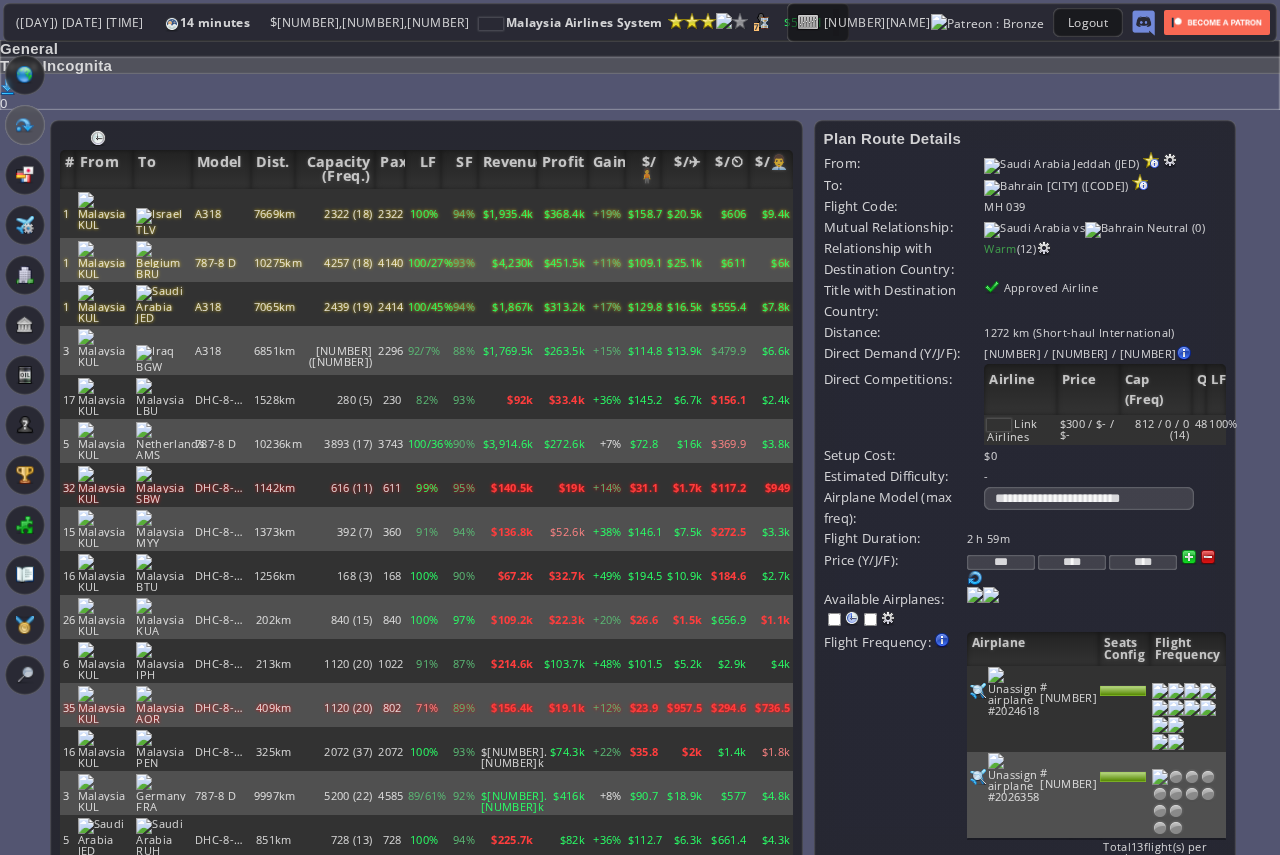 drag, startPoint x: 1031, startPoint y: 492, endPoint x: 937, endPoint y: 483, distance: 94.42987 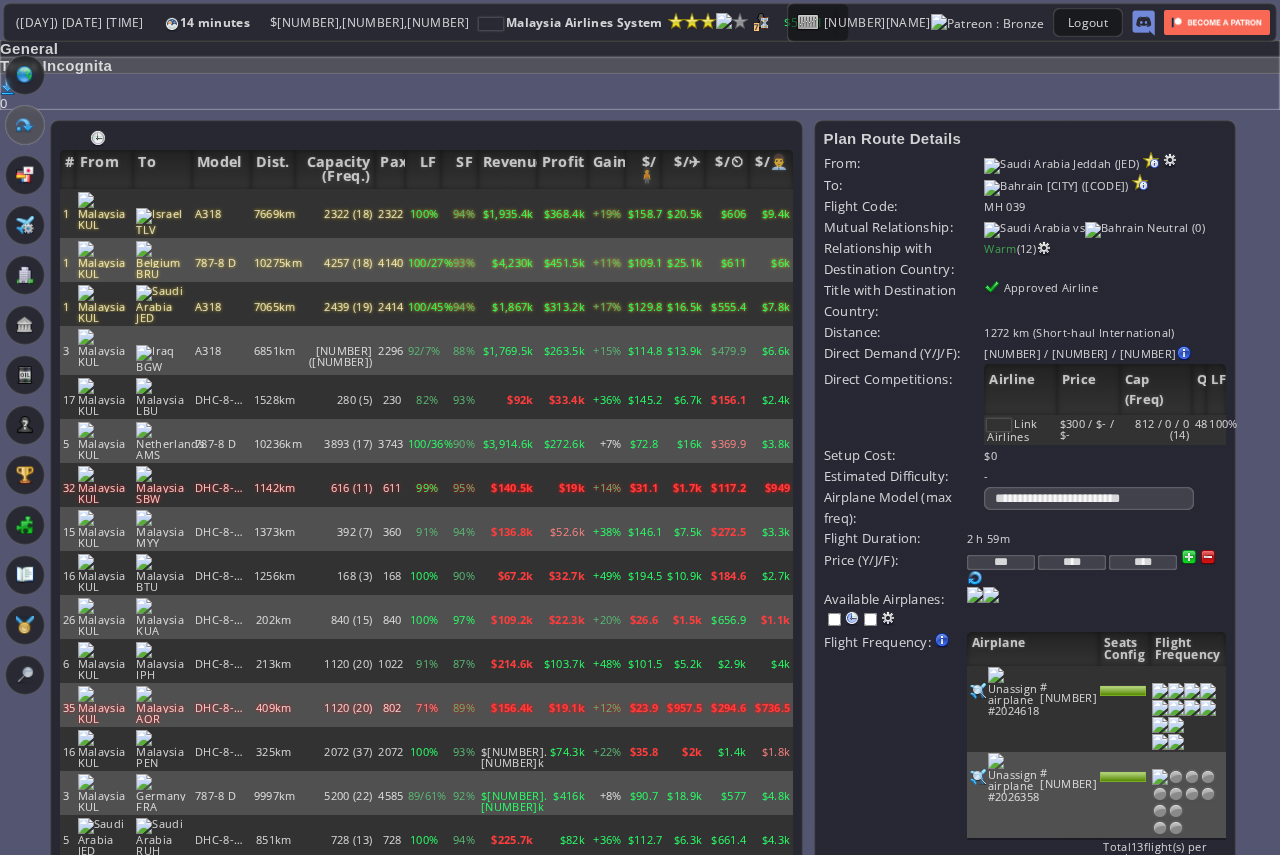 click on "Price (Y/J/F):
***
****
****" at bounding box center [1025, 568] 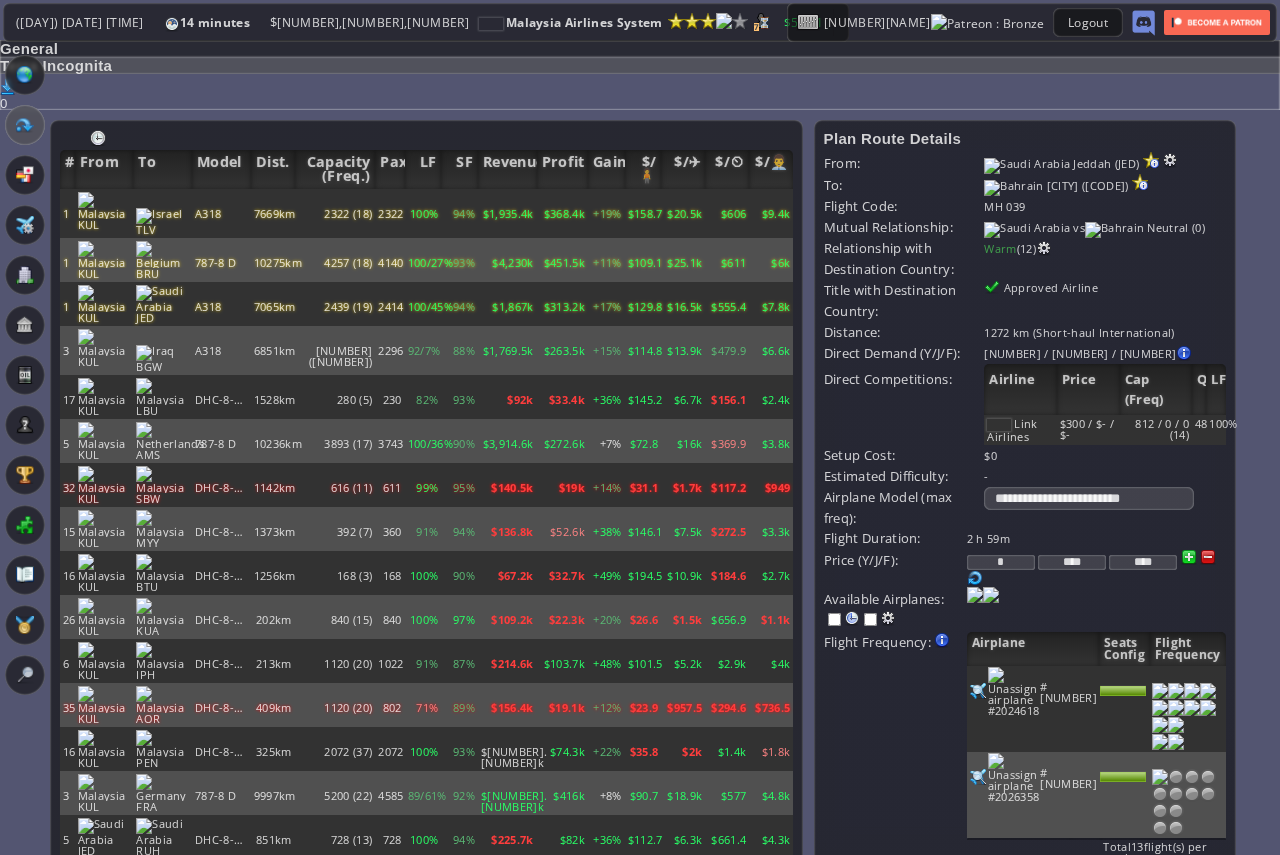 drag, startPoint x: 1035, startPoint y: 490, endPoint x: 969, endPoint y: 485, distance: 66.189125 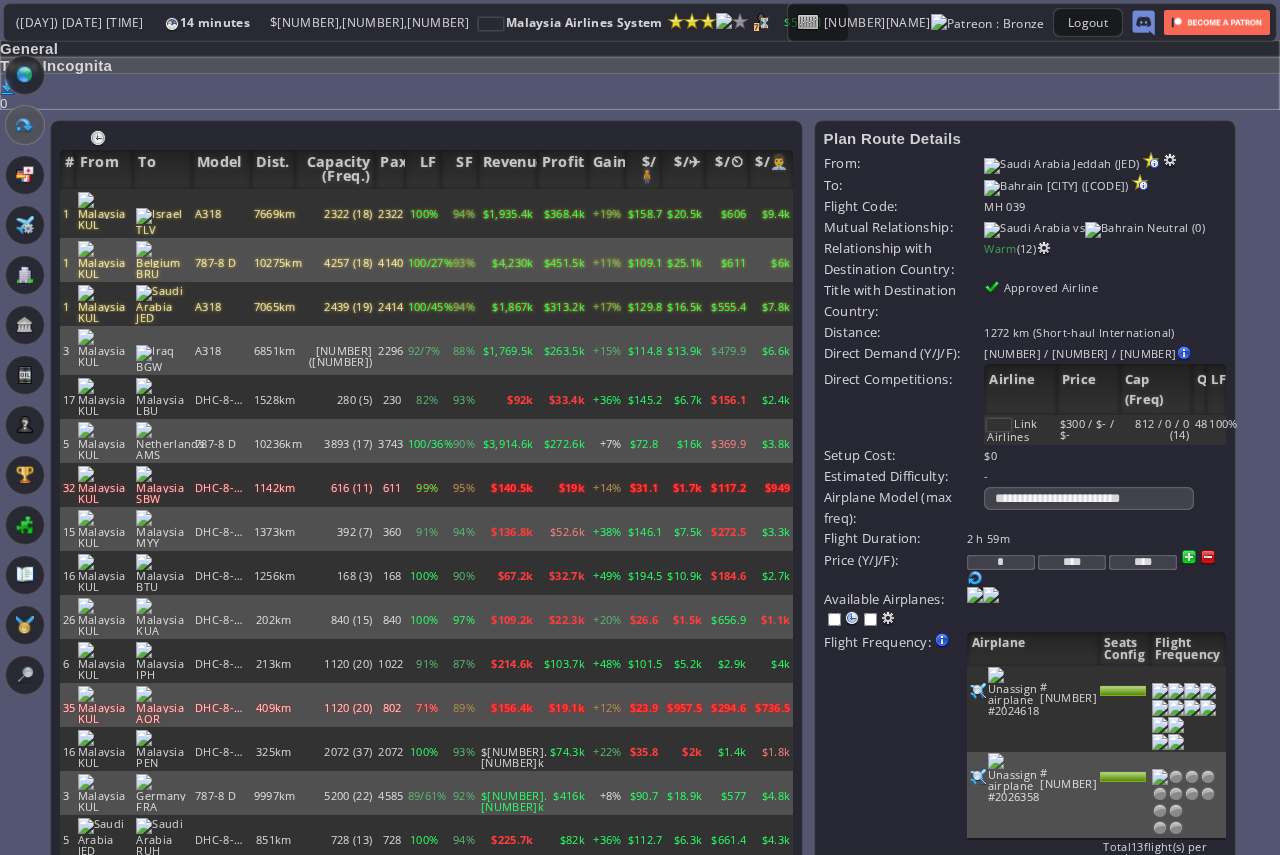 click on "Price (Y/J/F):
*
****
****" at bounding box center (1025, 568) 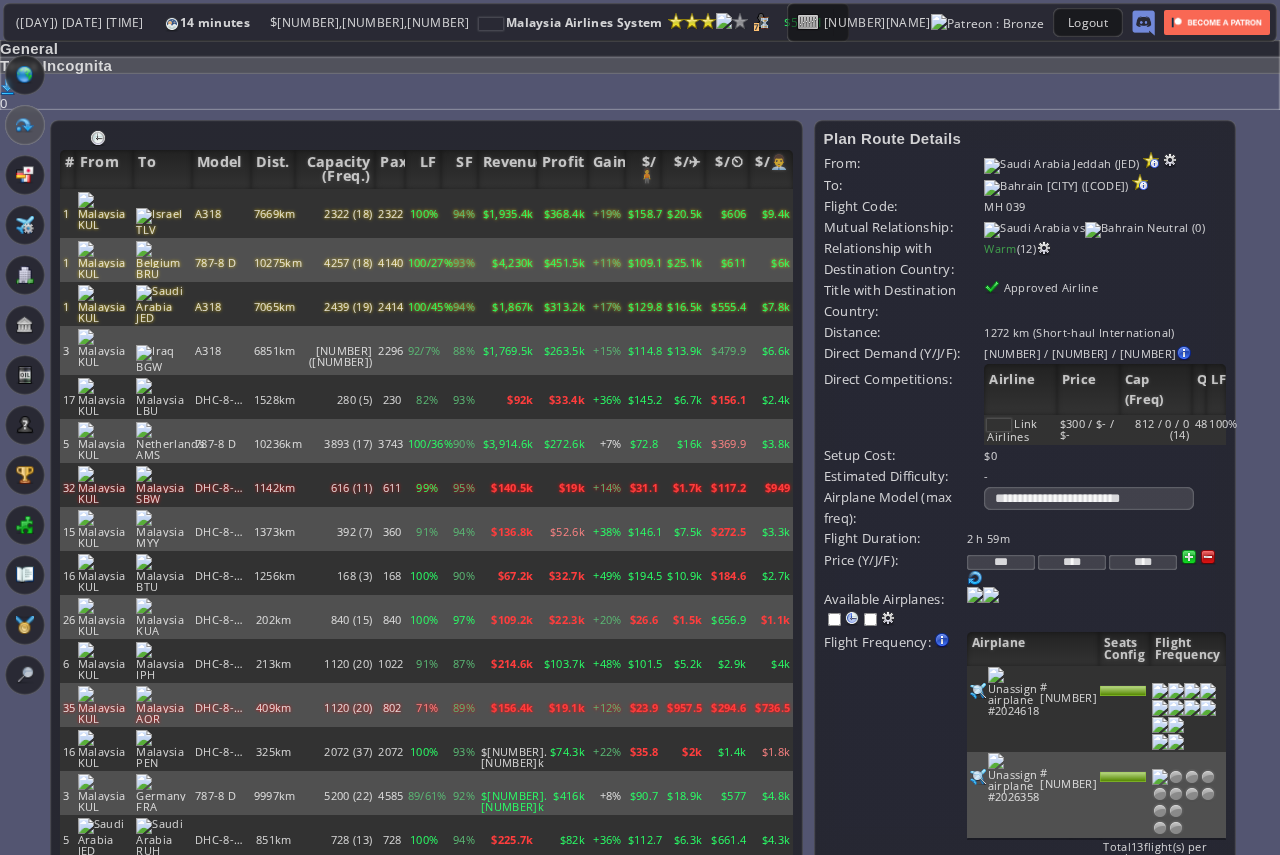 click on "Purchase airplane
Or assign airplane to this airport
No airplane with this model based in this airport
99 98 8 99" at bounding box center (1096, 538) 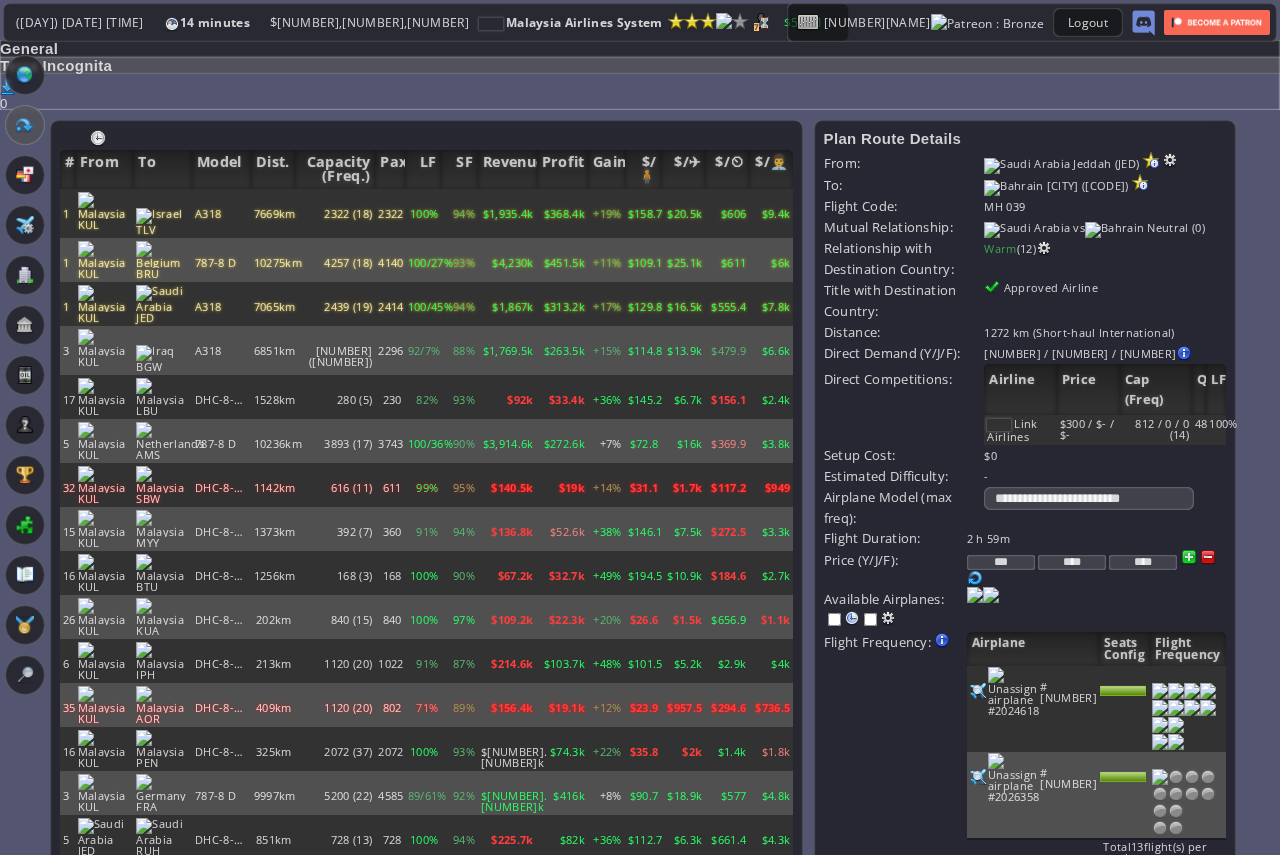 click on "Update" at bounding box center [865, 946] 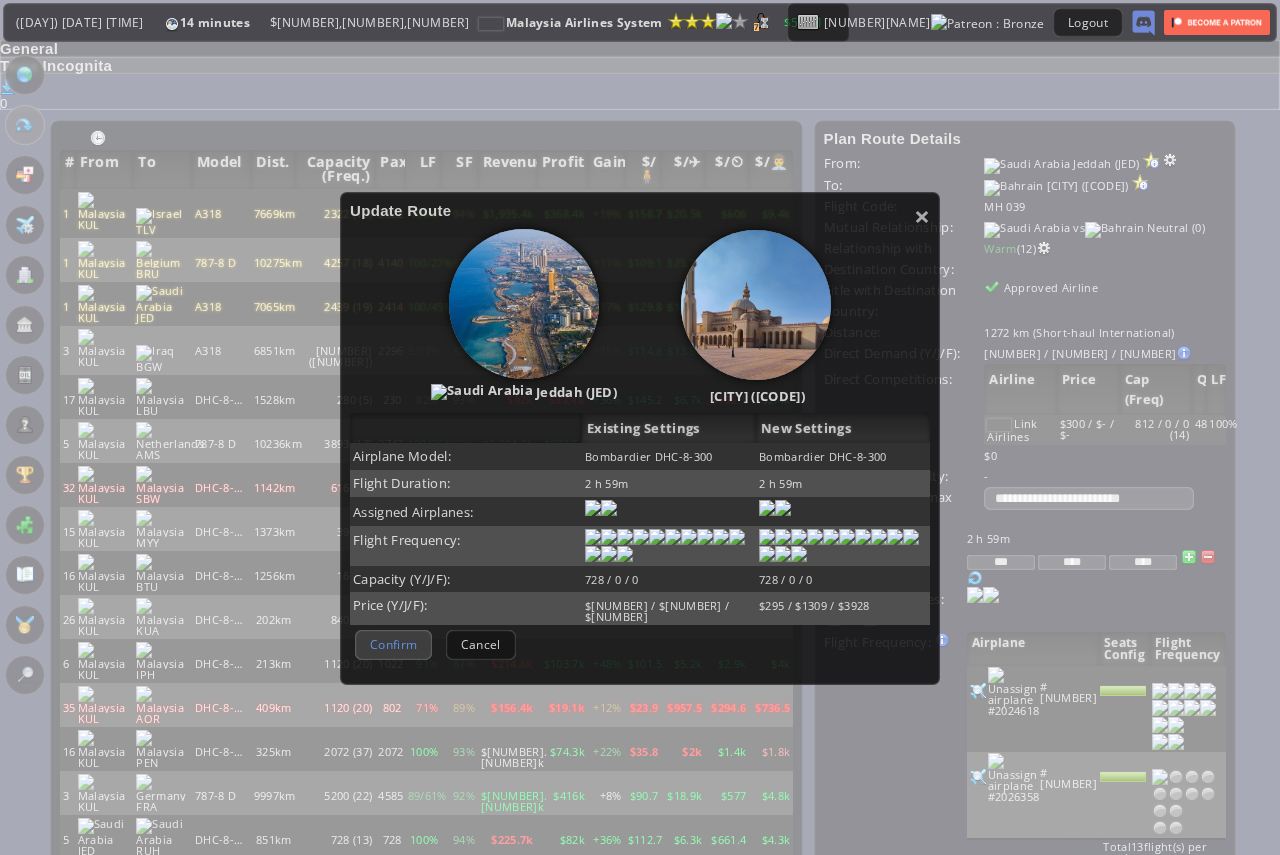 click on "Confirm" at bounding box center (393, 644) 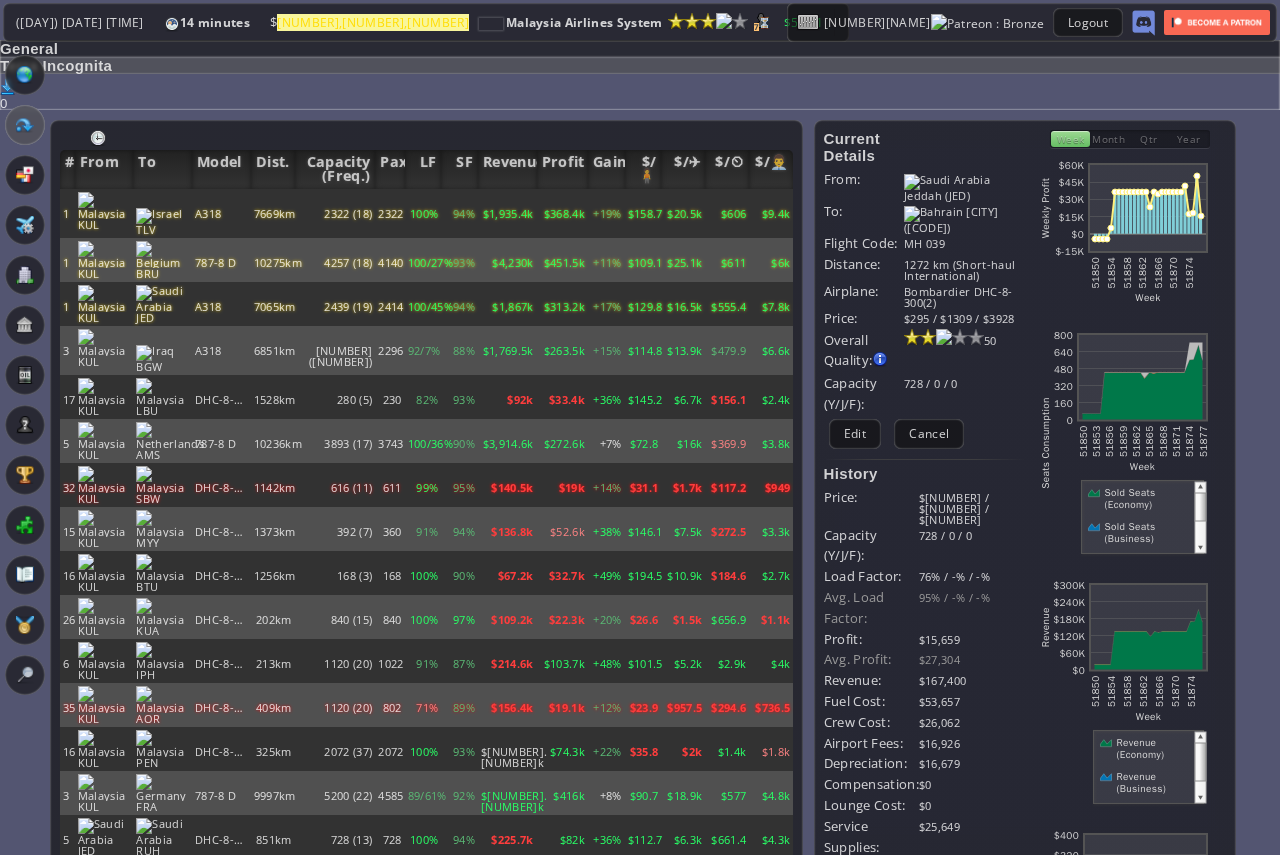 click on "Current Details
From:
[CITY] ([CODE])
To:
[CITY] ([CODE])
Flight Code:
[FLIGHT_CODE]
Distance:
[DISTANCE]
Airplane:
[AIRPLANE_MODEL]([NUMBER])
Price:
[PRICE] / [PRICE] / [PRICE]
Overall Quality:
Overall quality is determined by:
- Fleet Age per Route
- Service Star level per route
- Company wide Service Quality
[NUMBER] Edit [PRICE]" at bounding box center (1025, 725) 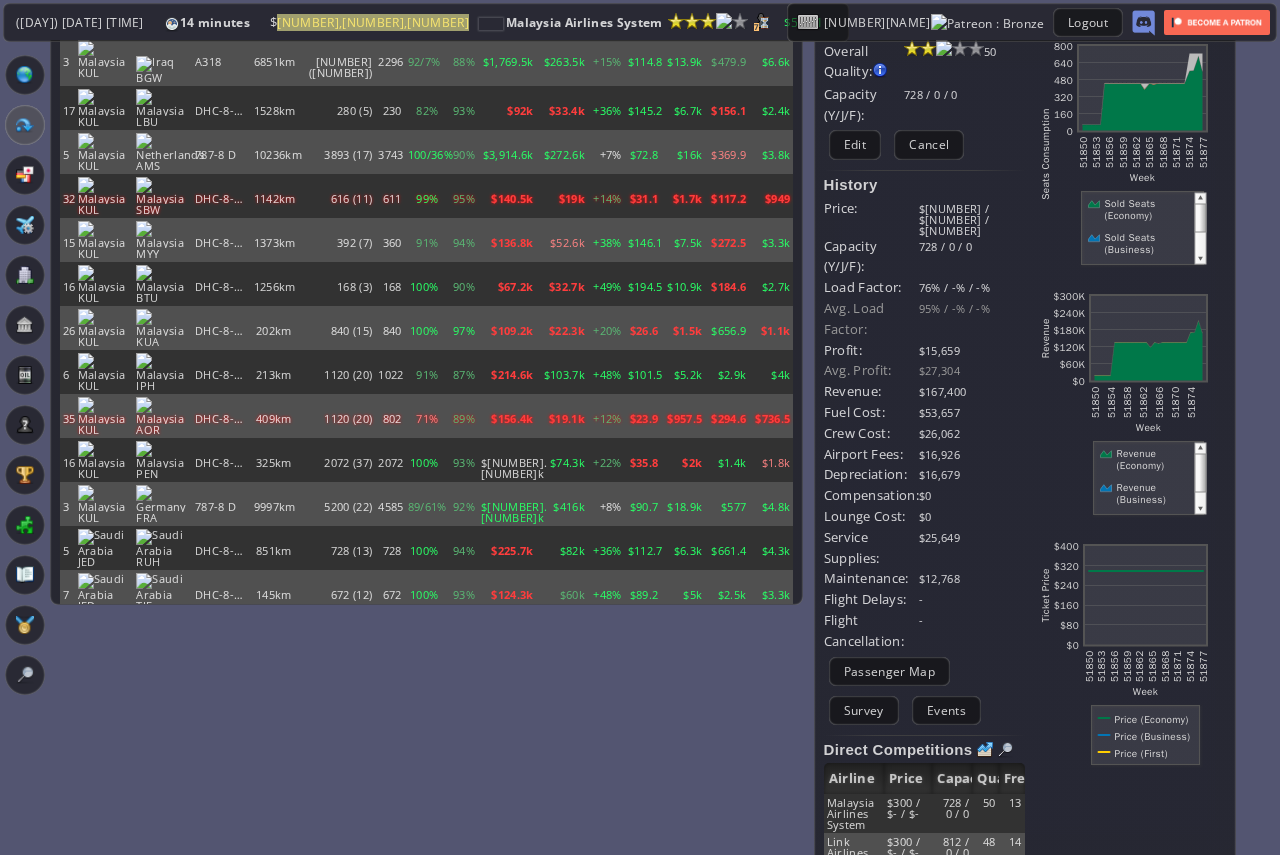 scroll, scrollTop: 300, scrollLeft: 0, axis: vertical 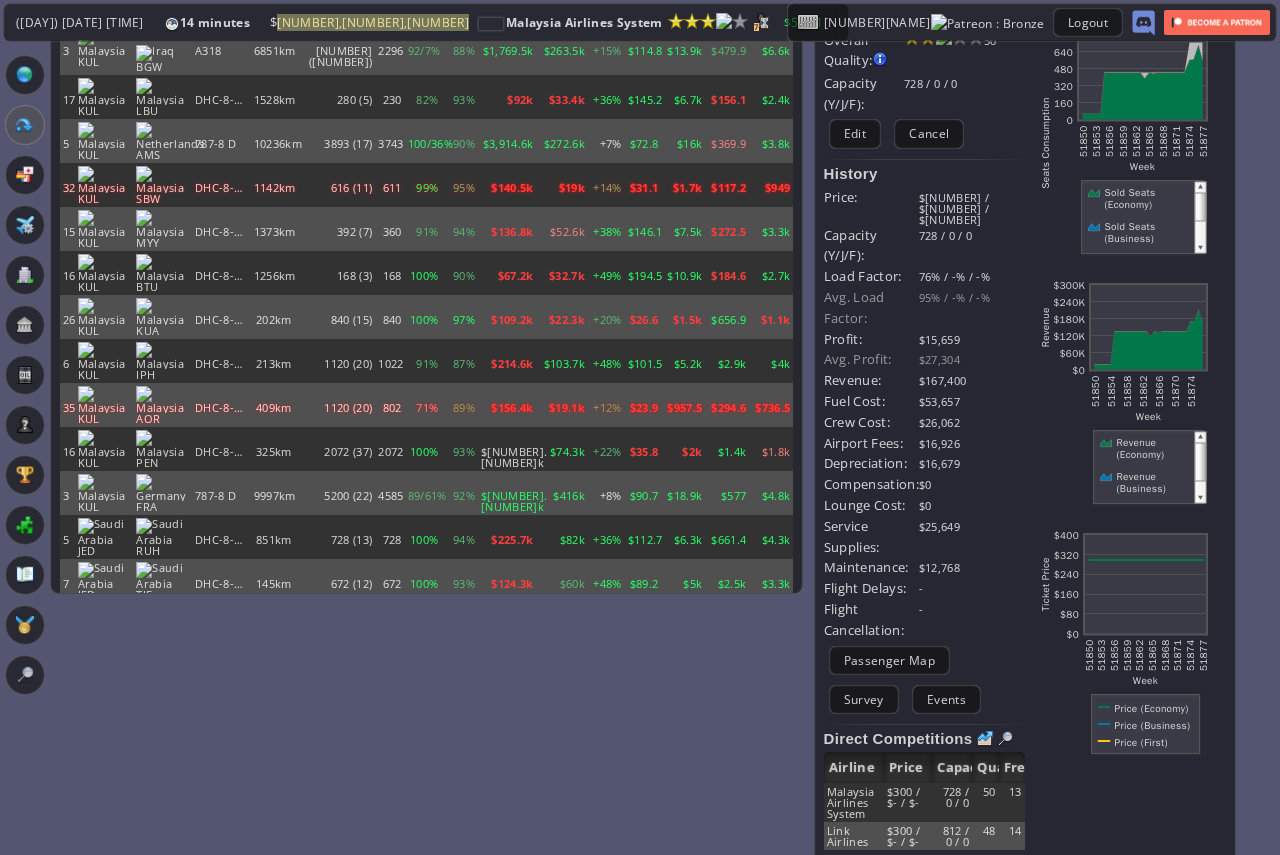 click on "Current Details
From:
[CITY] ([CODE])
To:
[CITY] ([CODE])
Flight Code:
[FLIGHT_CODE]
Distance:
[DISTANCE]
Airplane:
[AIRPLANE_MODEL]([NUMBER])
Price:
[PRICE] / [PRICE] / [PRICE]
Overall Quality:
Overall quality is determined by:
- Fleet Age per Route
- Service Star level per route
- Company wide Service Quality
[NUMBER] Edit [PRICE]" at bounding box center [1025, 425] 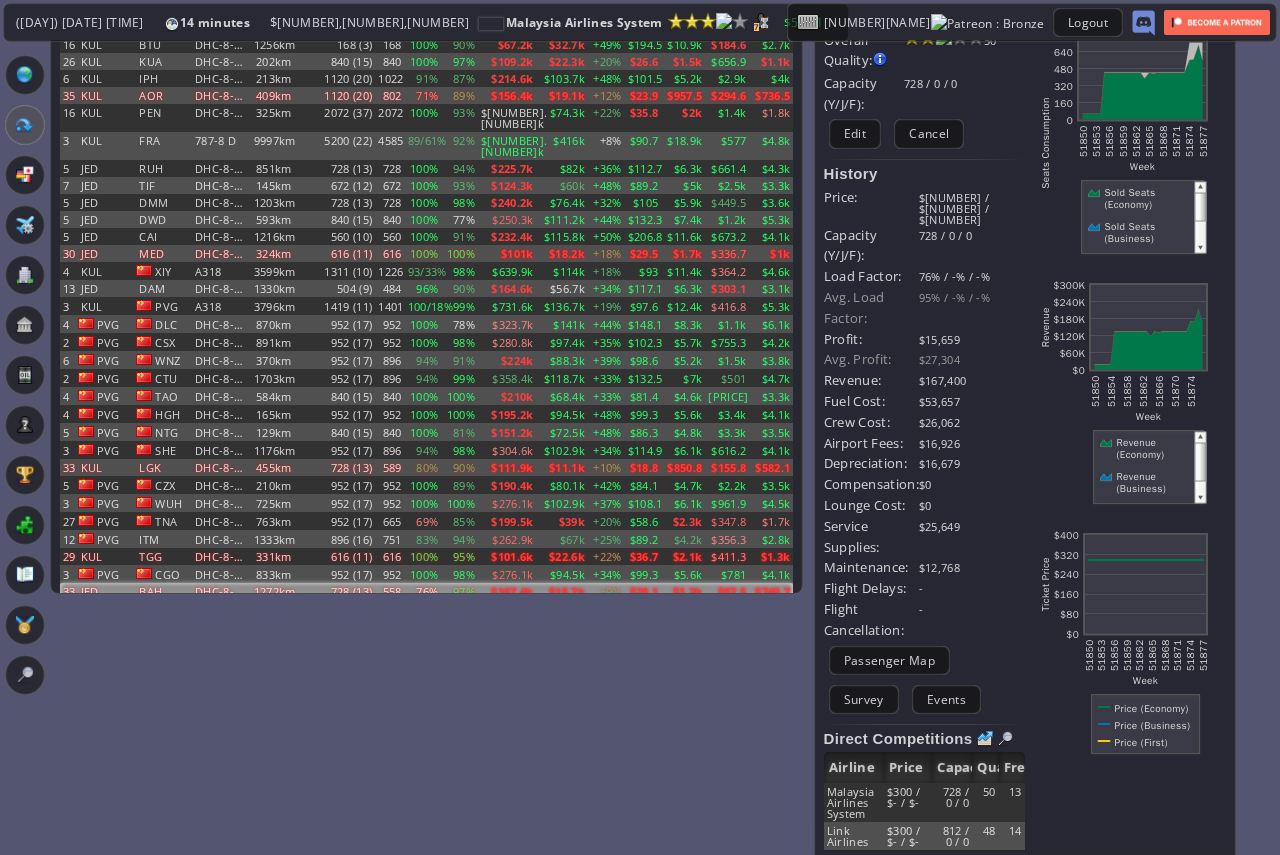scroll, scrollTop: 0, scrollLeft: 0, axis: both 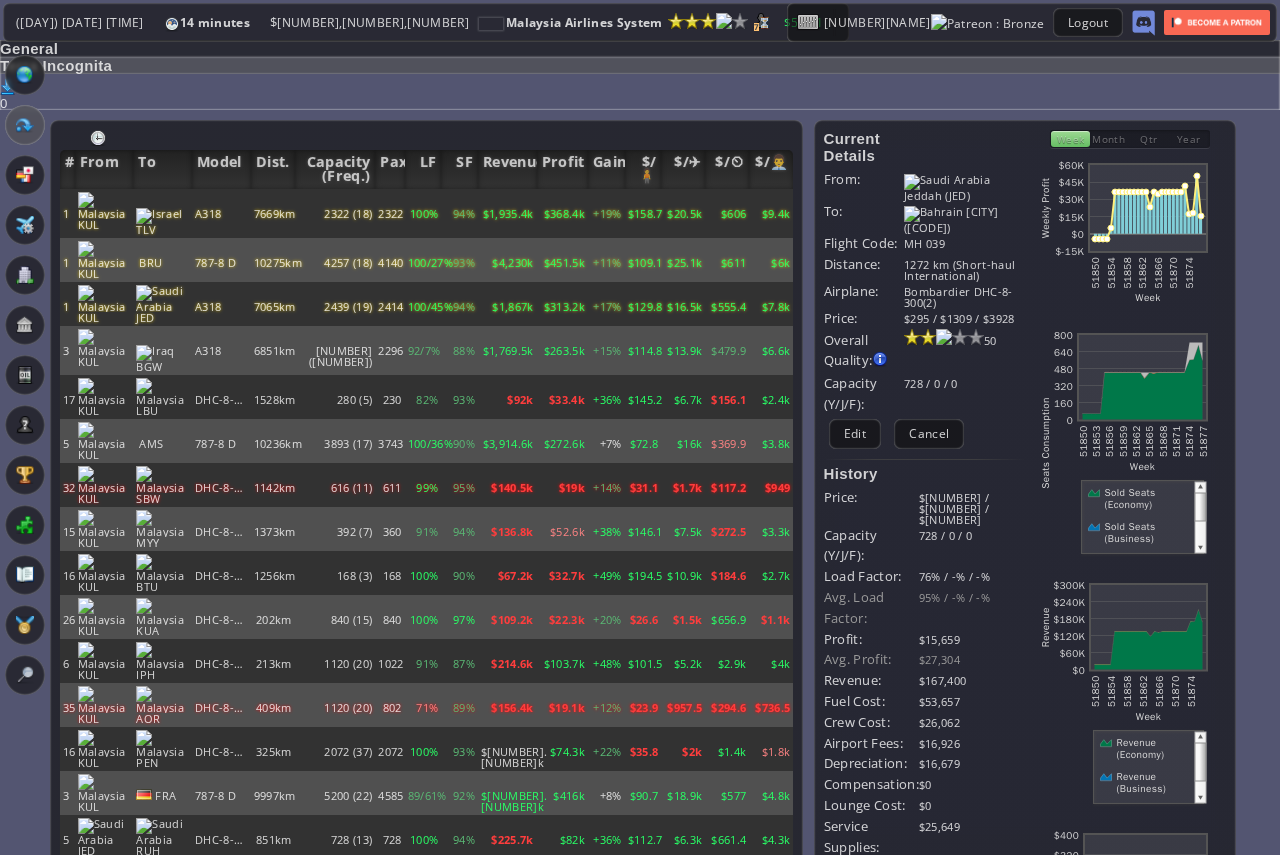 click on "69%" at bounding box center (423, 213) 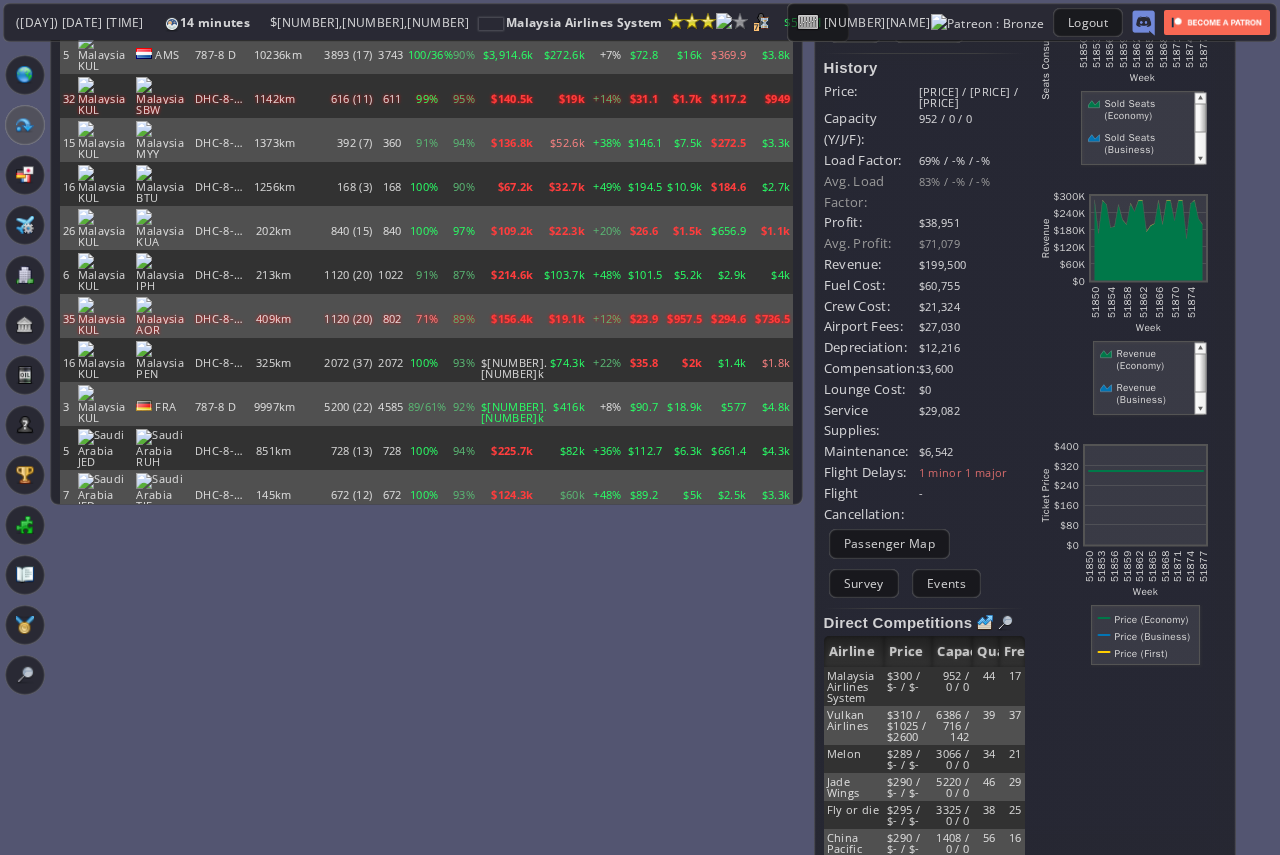 scroll, scrollTop: 400, scrollLeft: 0, axis: vertical 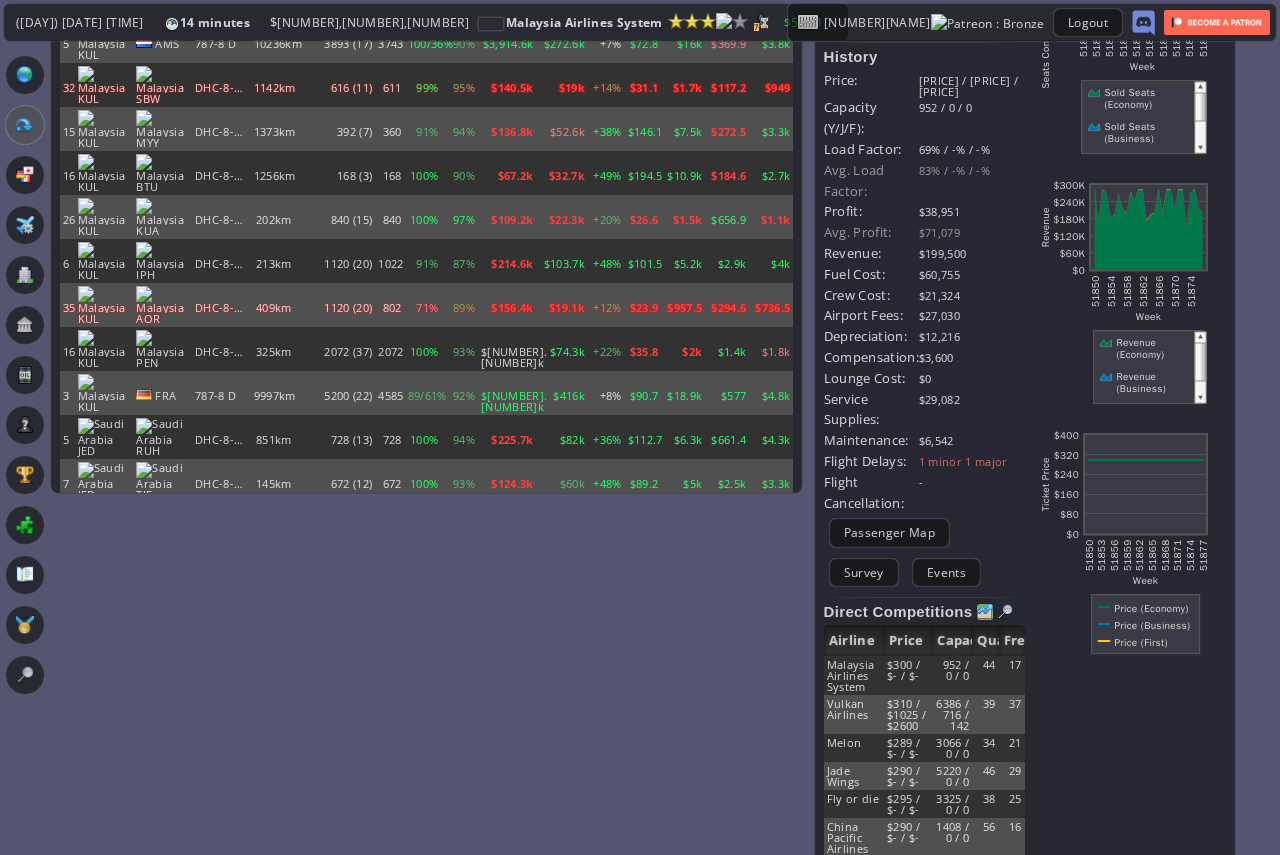 click at bounding box center [985, 612] 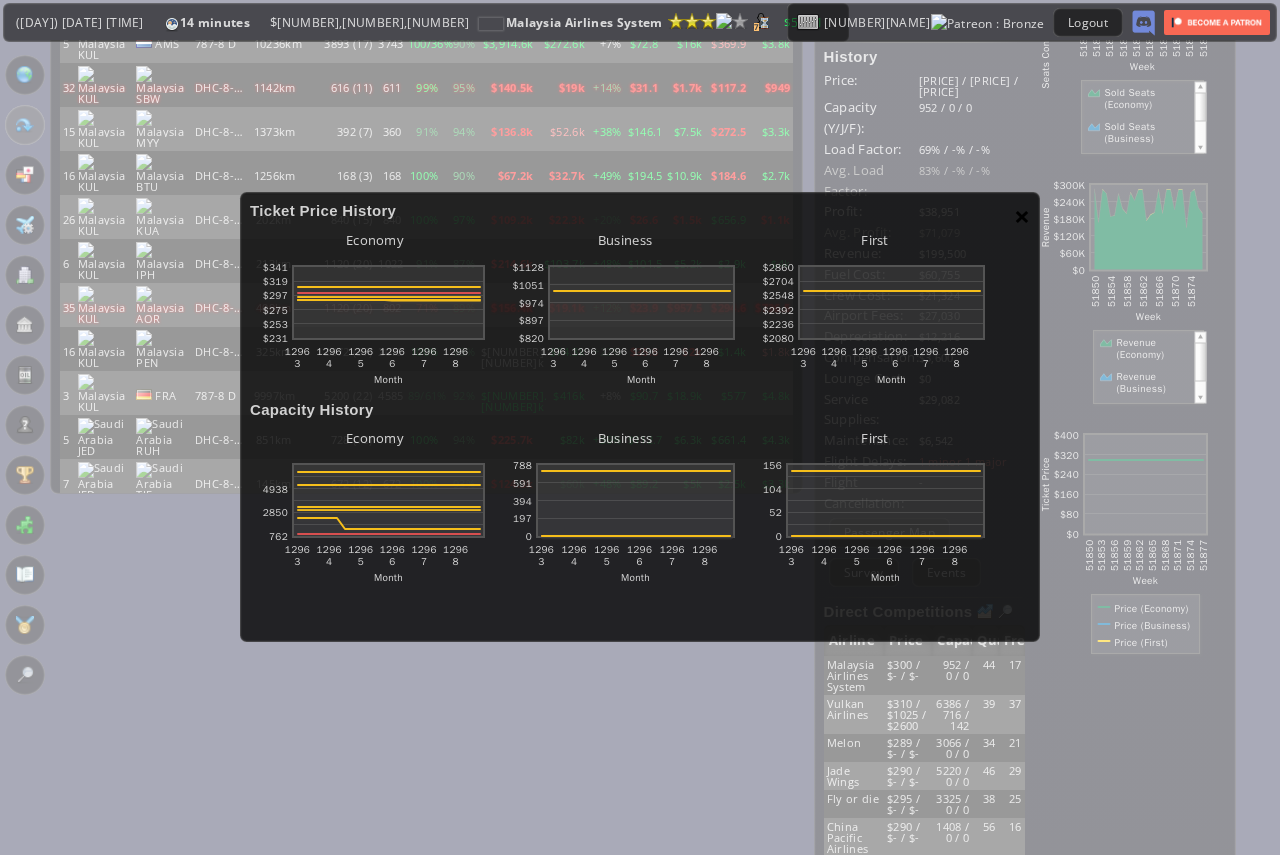 click on "×" at bounding box center (1022, 216) 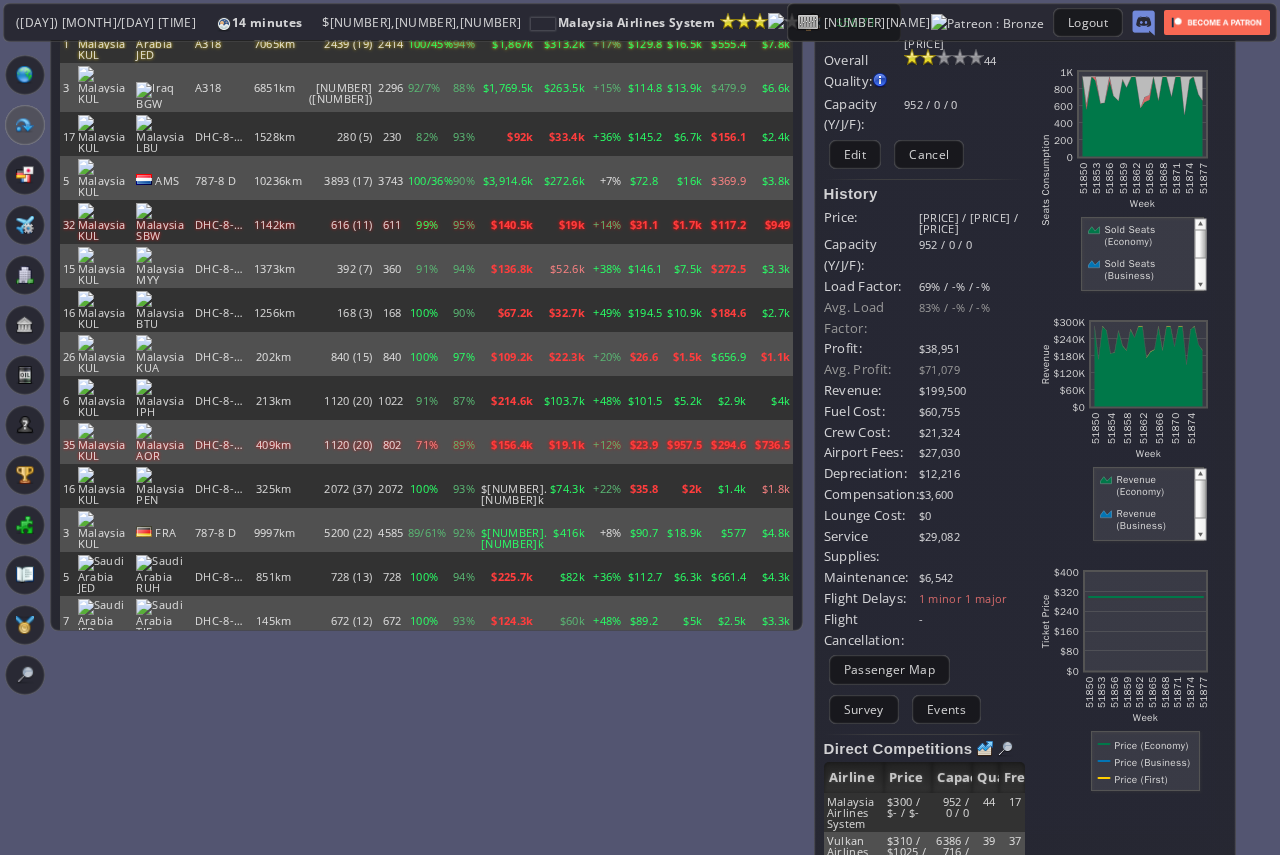 scroll, scrollTop: 0, scrollLeft: 0, axis: both 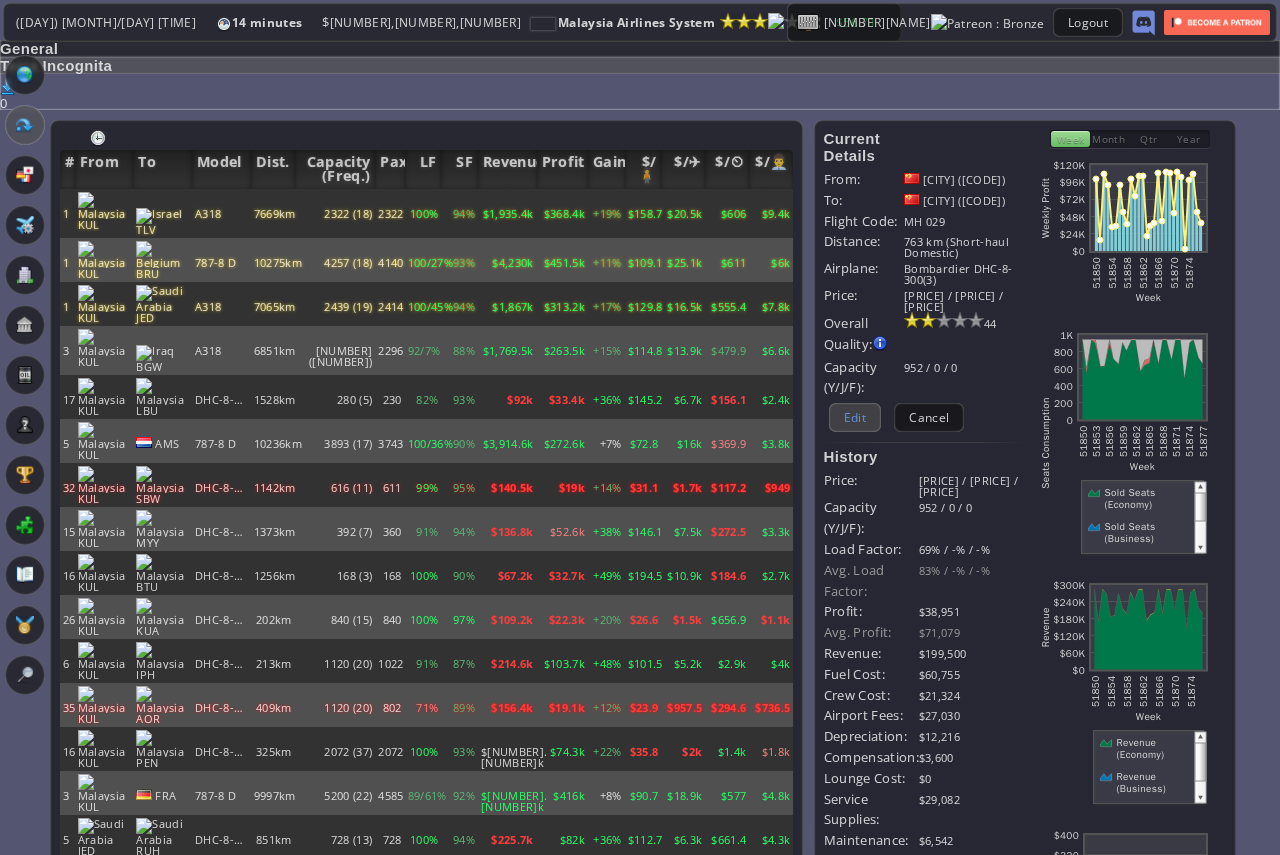click on "Edit" at bounding box center [855, 417] 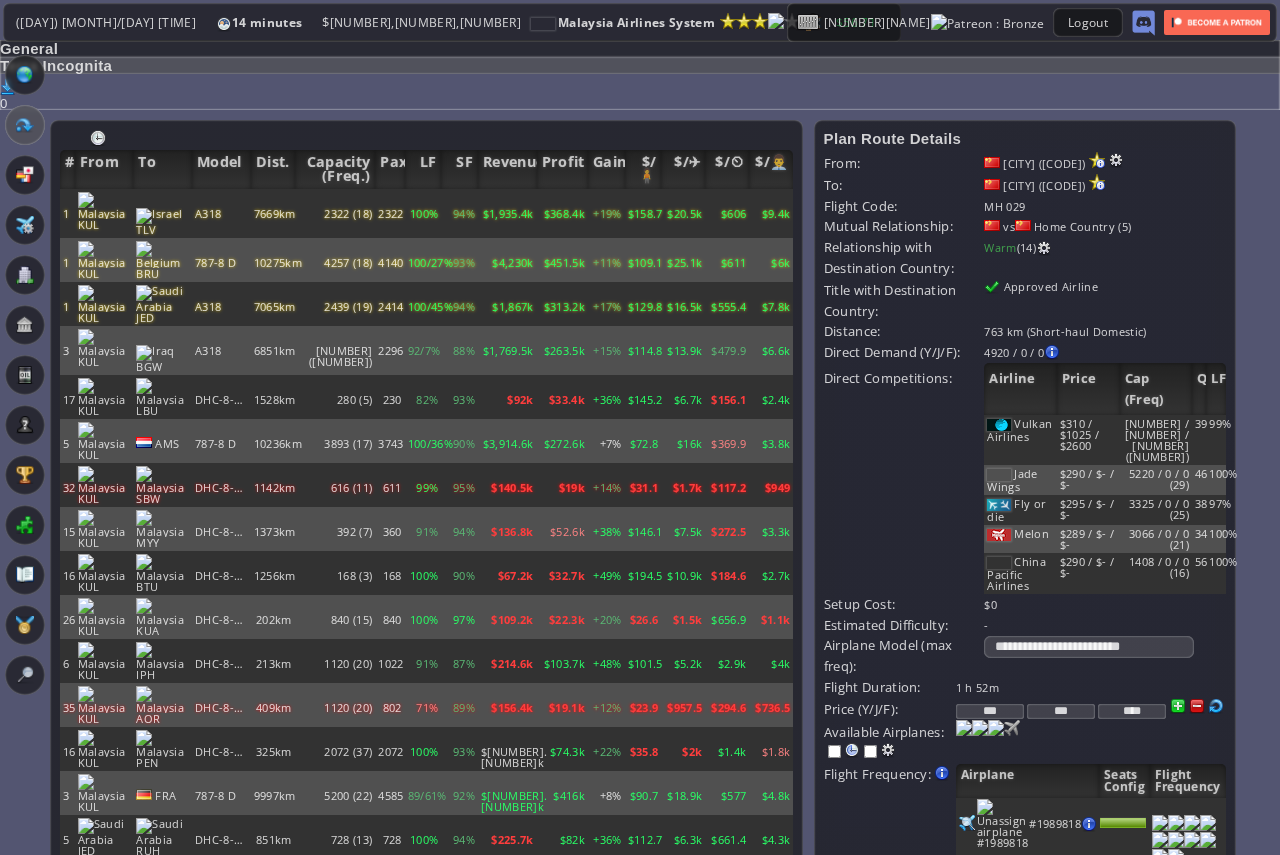 drag, startPoint x: 1026, startPoint y: 633, endPoint x: 909, endPoint y: 634, distance: 117.00427 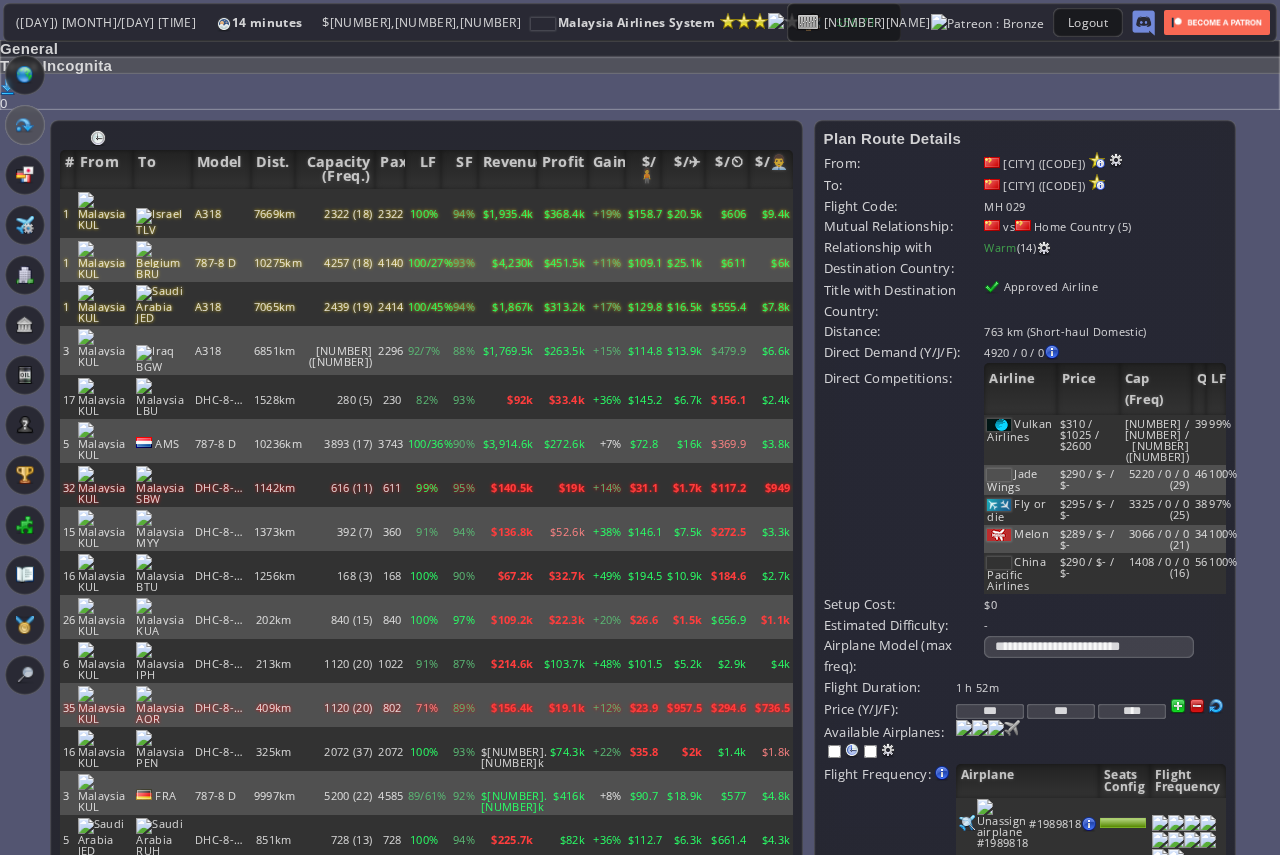 click on "Price (Y/J/F):
***
***
****" at bounding box center [1025, 709] 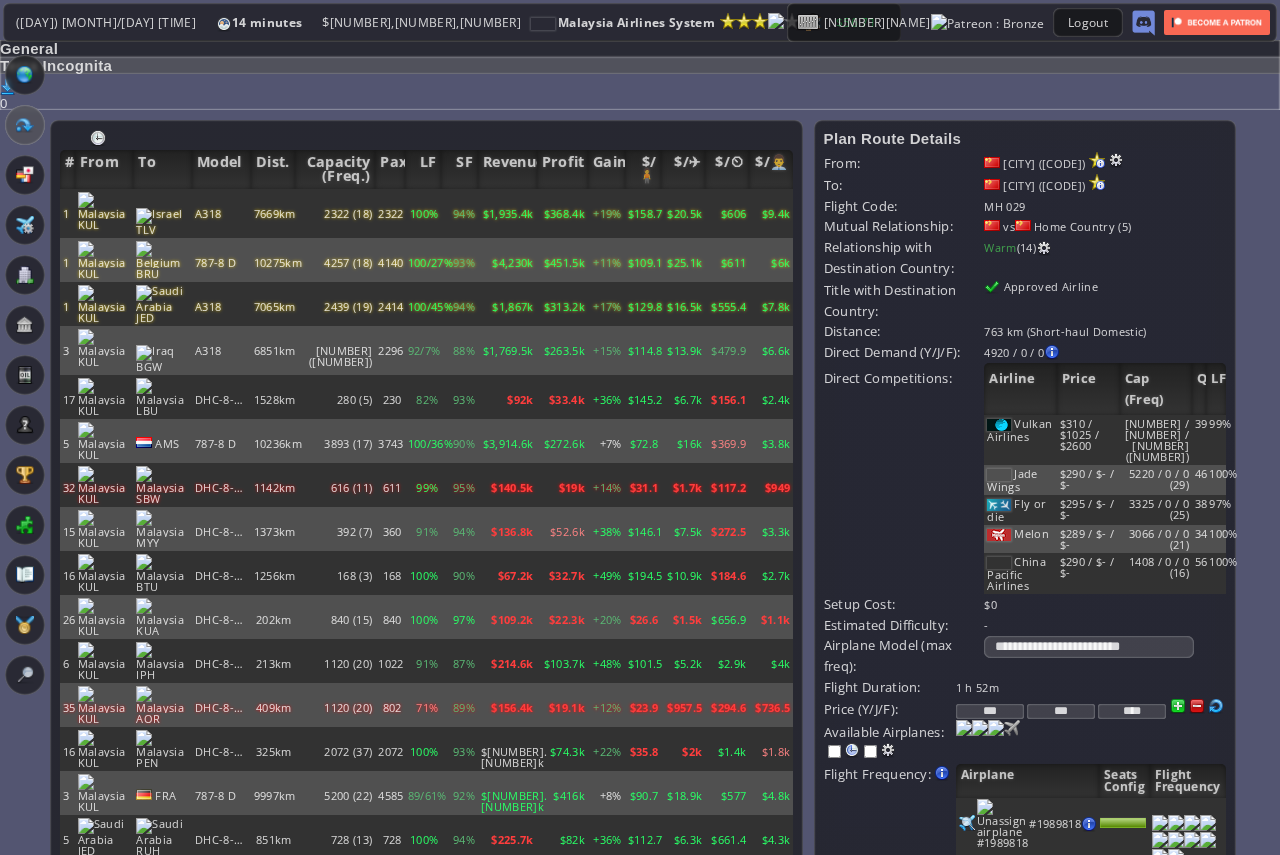 click on "***
***
****" at bounding box center [1091, 687] 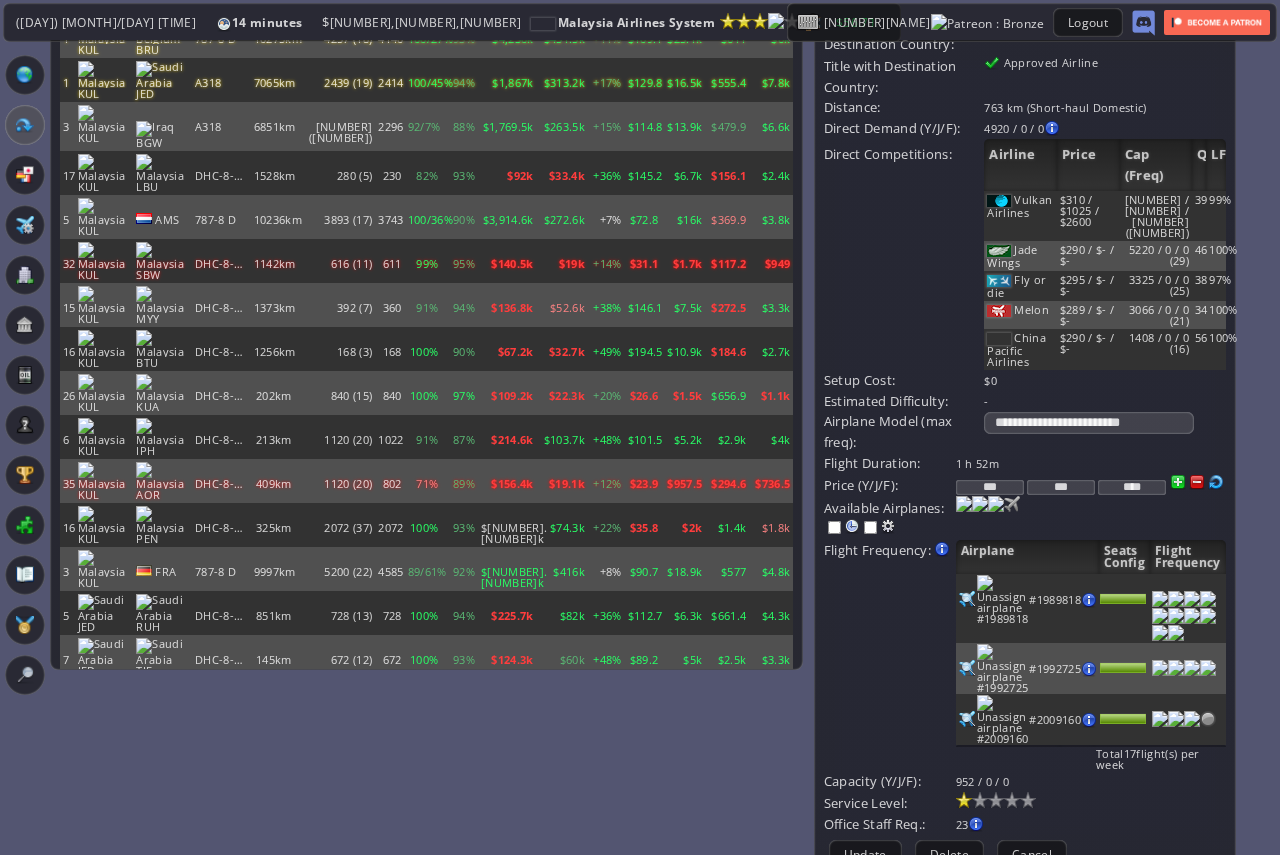 scroll, scrollTop: 300, scrollLeft: 0, axis: vertical 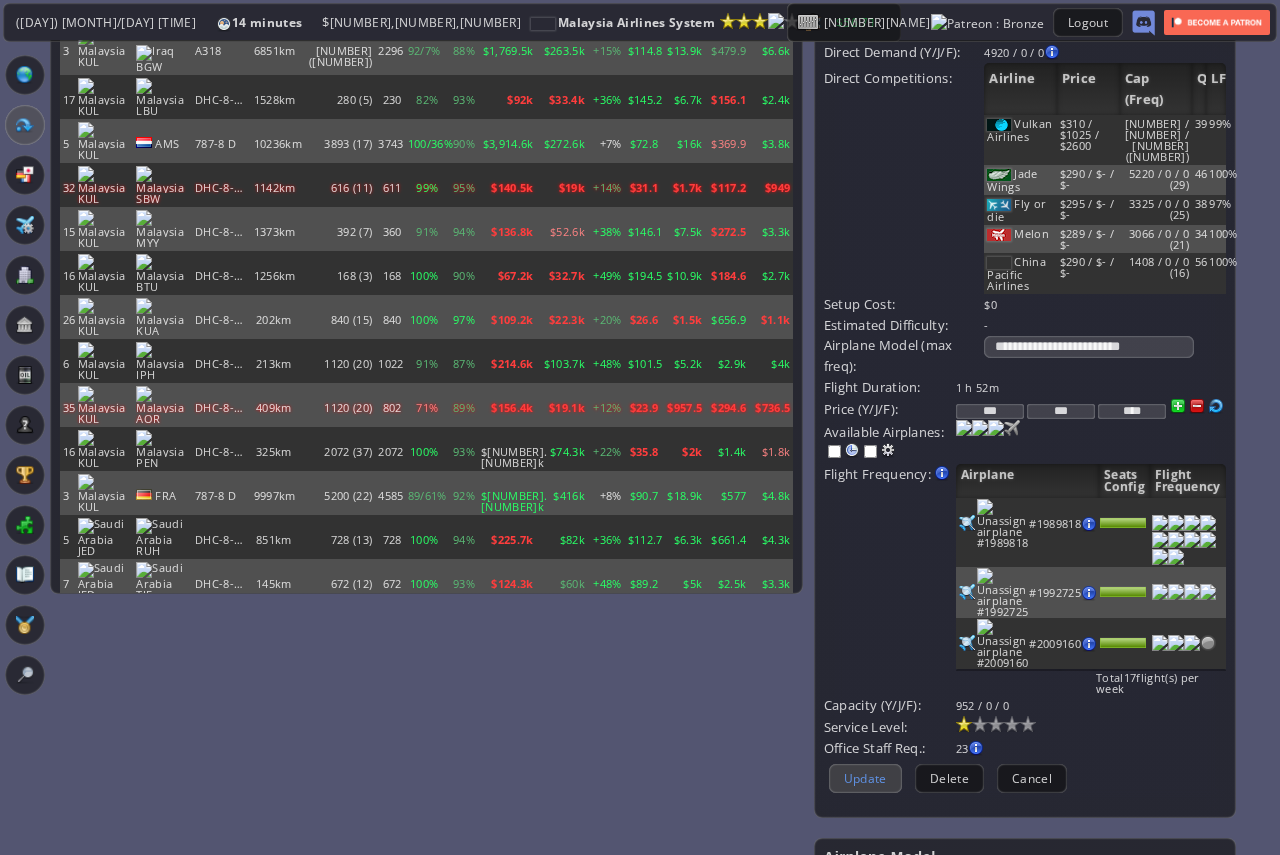 click on "Update" at bounding box center (865, 778) 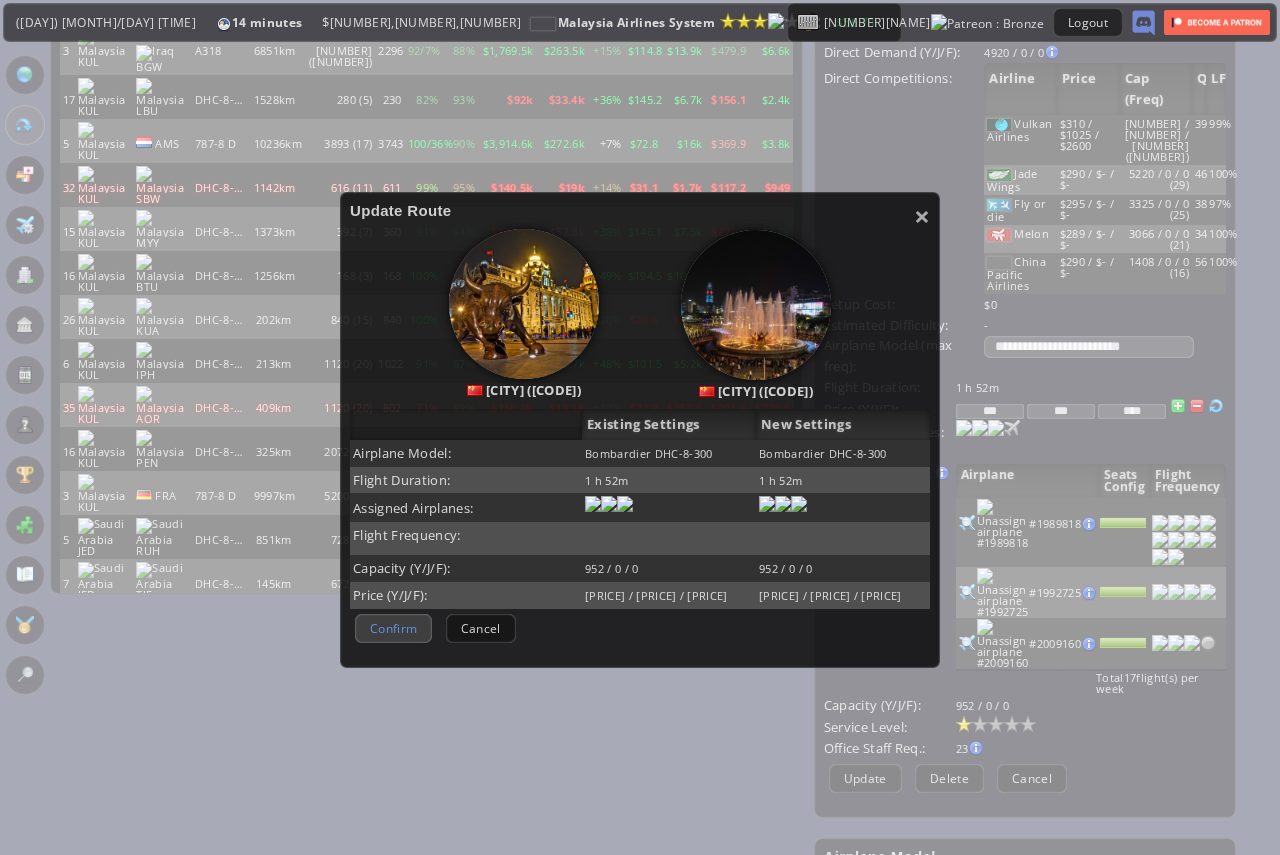 click on "Confirm" at bounding box center (393, 628) 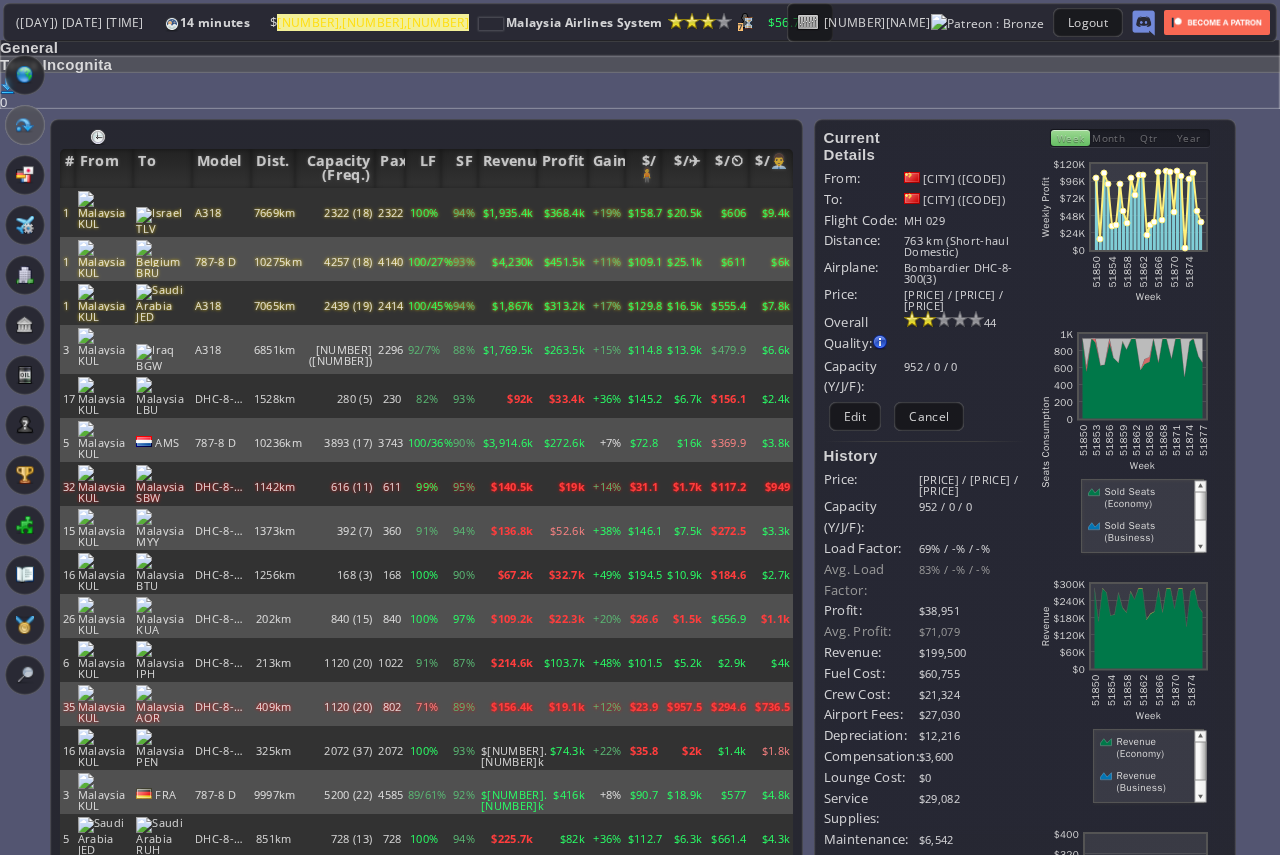 scroll, scrollTop: 0, scrollLeft: 0, axis: both 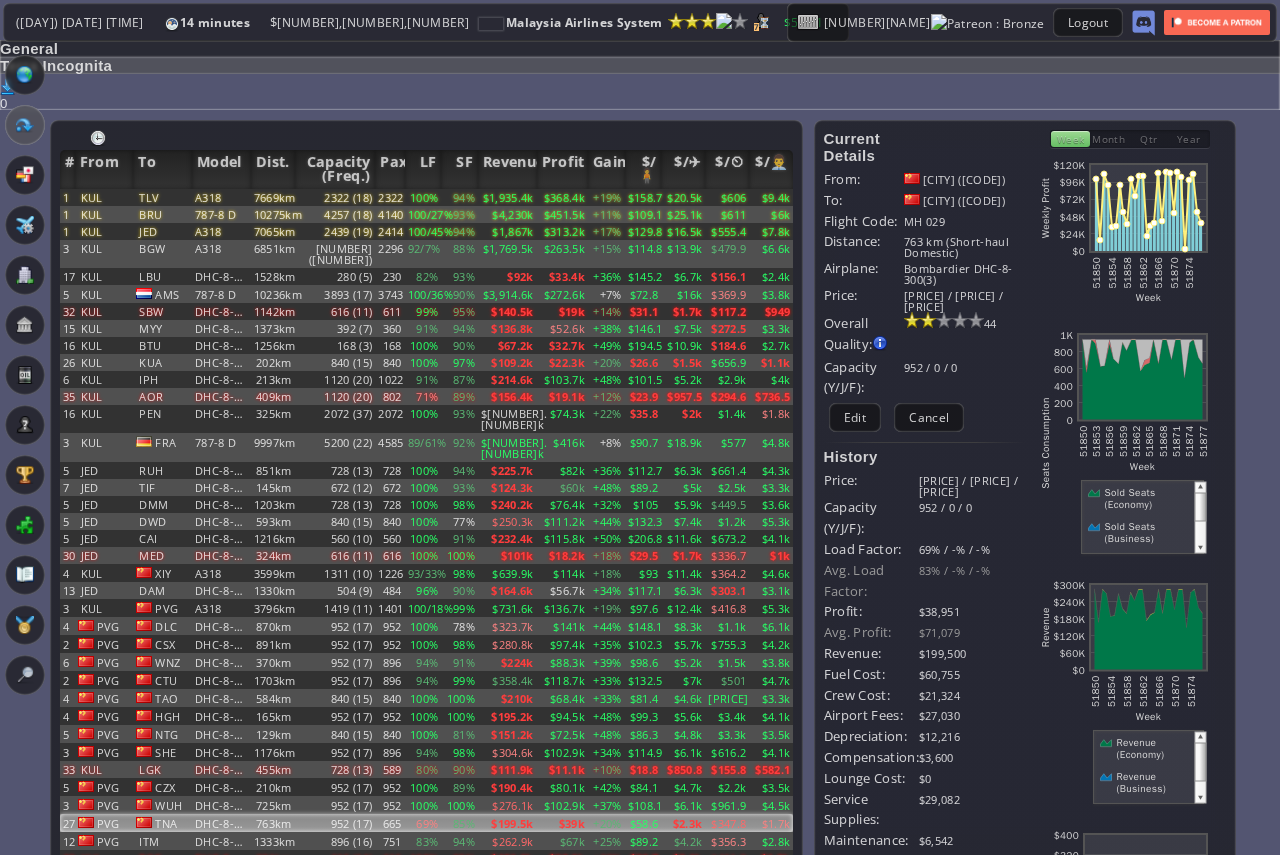 click on "89%" at bounding box center [459, 211] 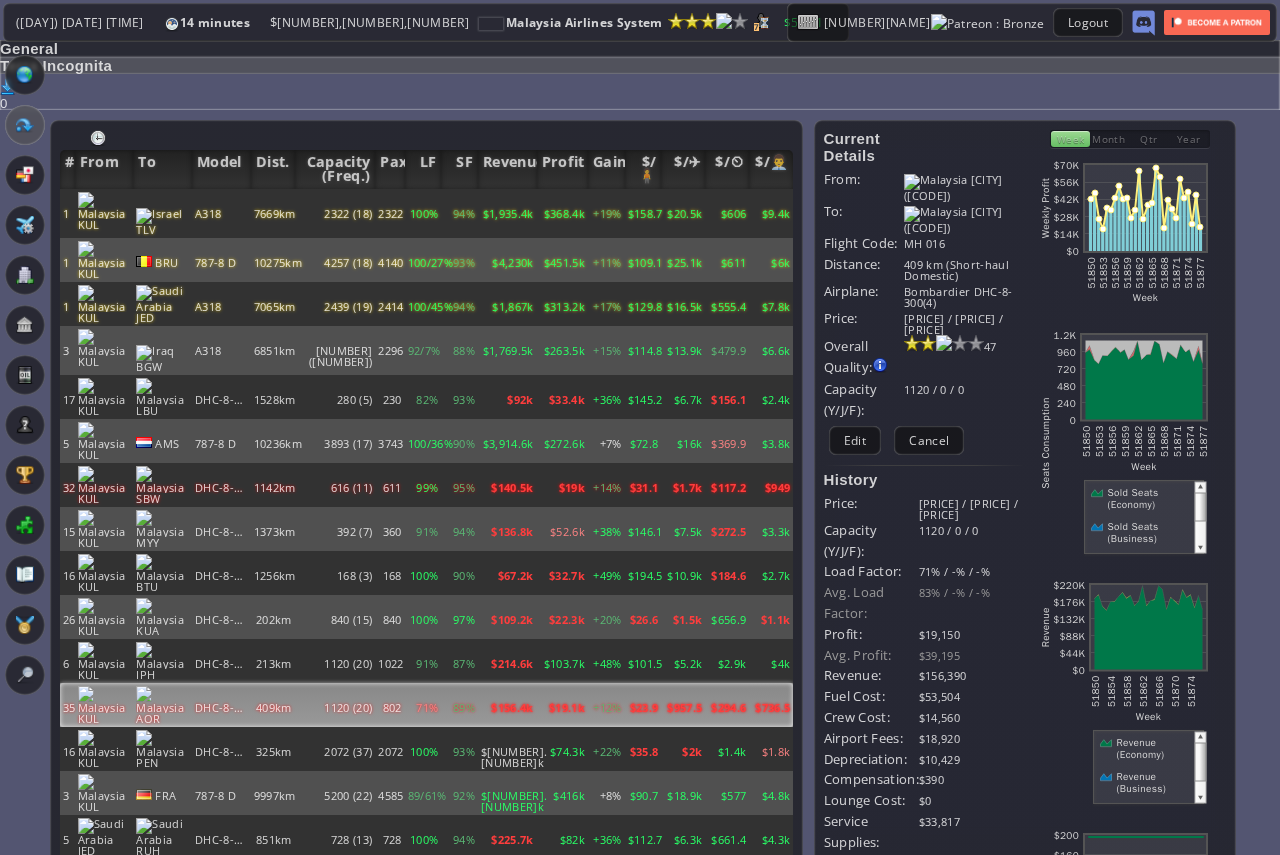 click on "1120 / 0 / 0" at bounding box center [972, 541] 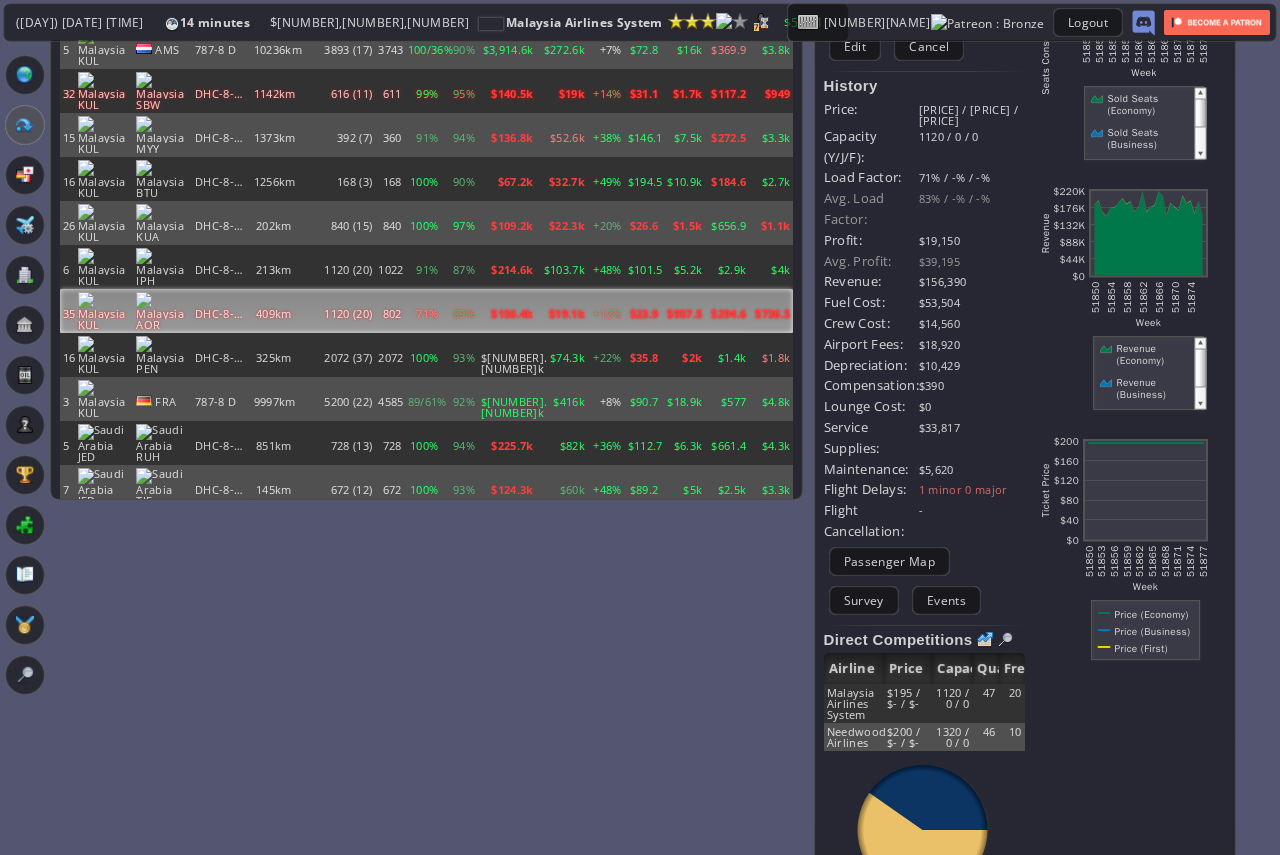 click on "-" at bounding box center [972, 521] 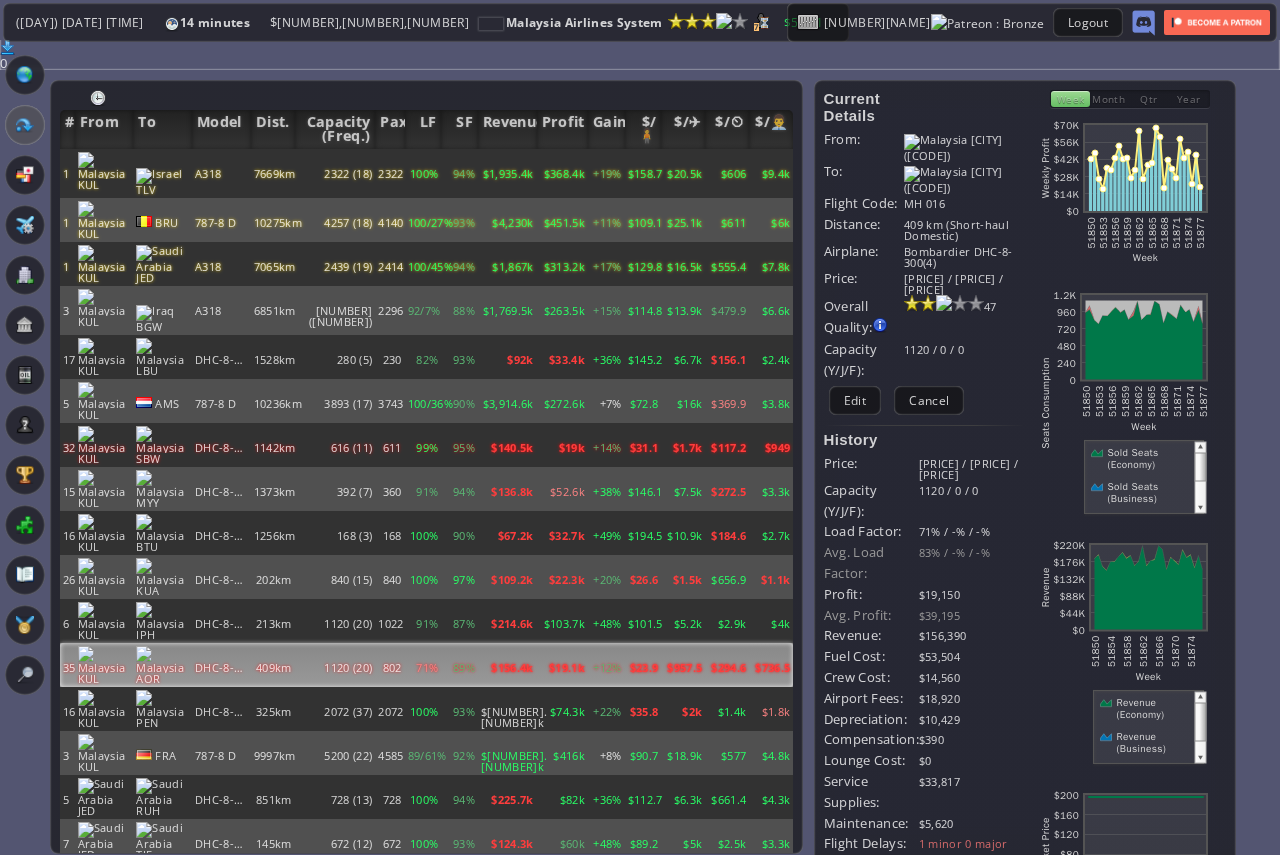 scroll, scrollTop: 0, scrollLeft: 0, axis: both 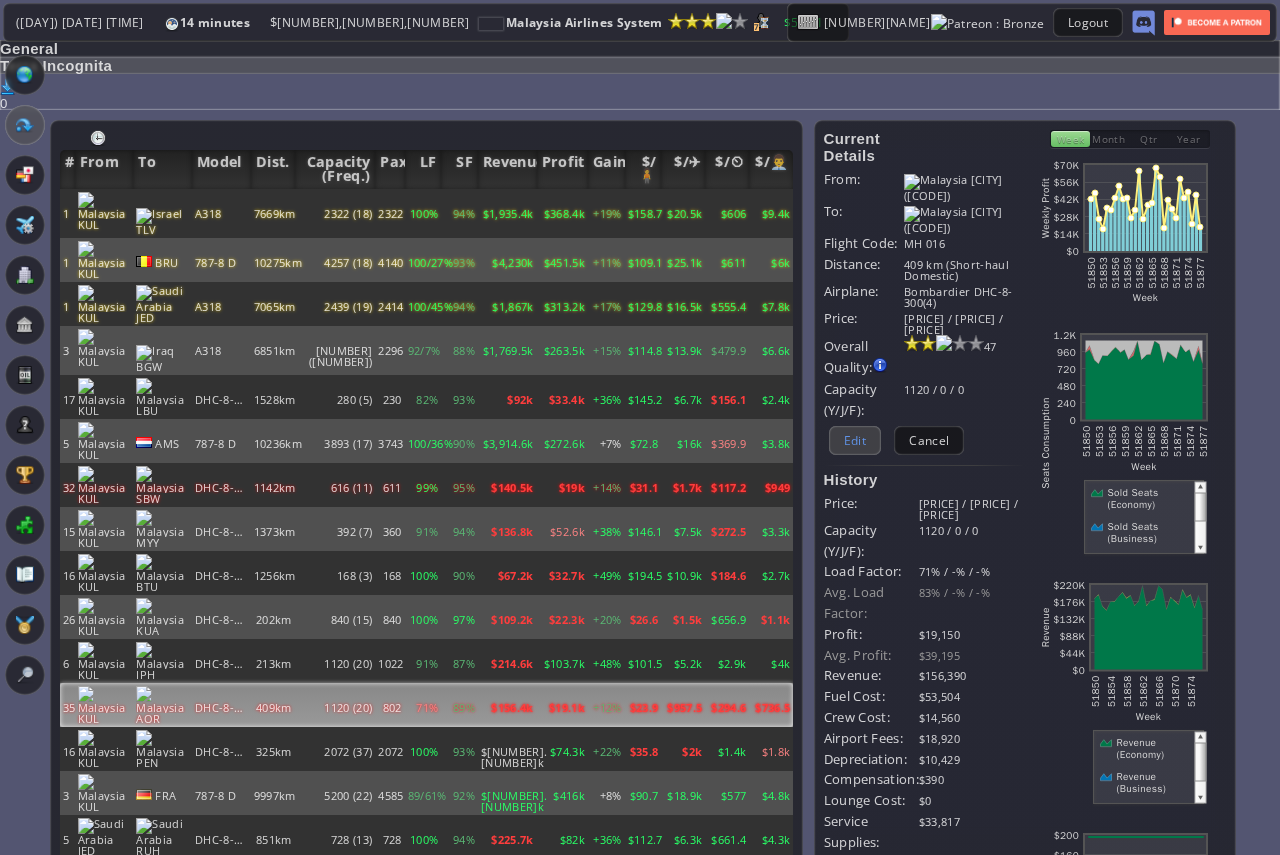click on "Edit" at bounding box center [855, 440] 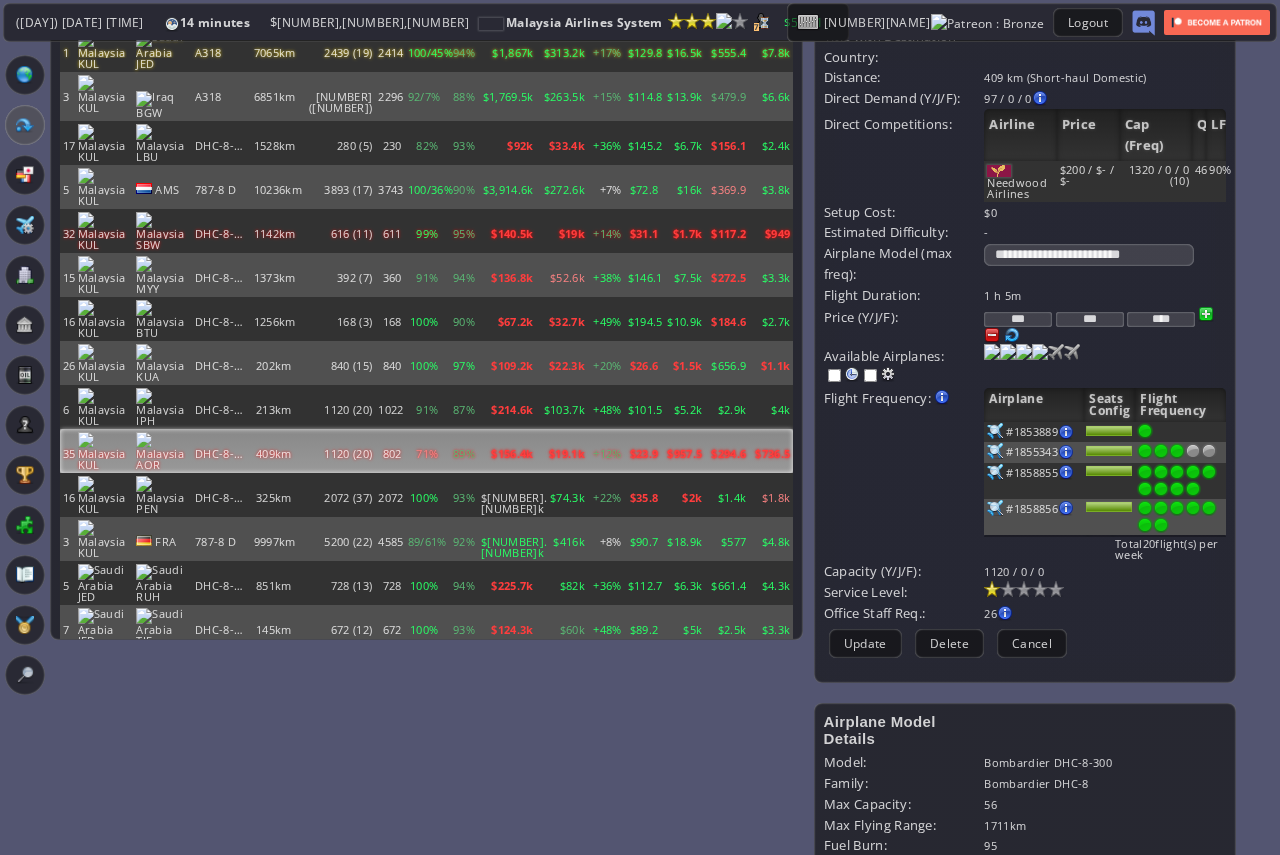 scroll, scrollTop: 300, scrollLeft: 0, axis: vertical 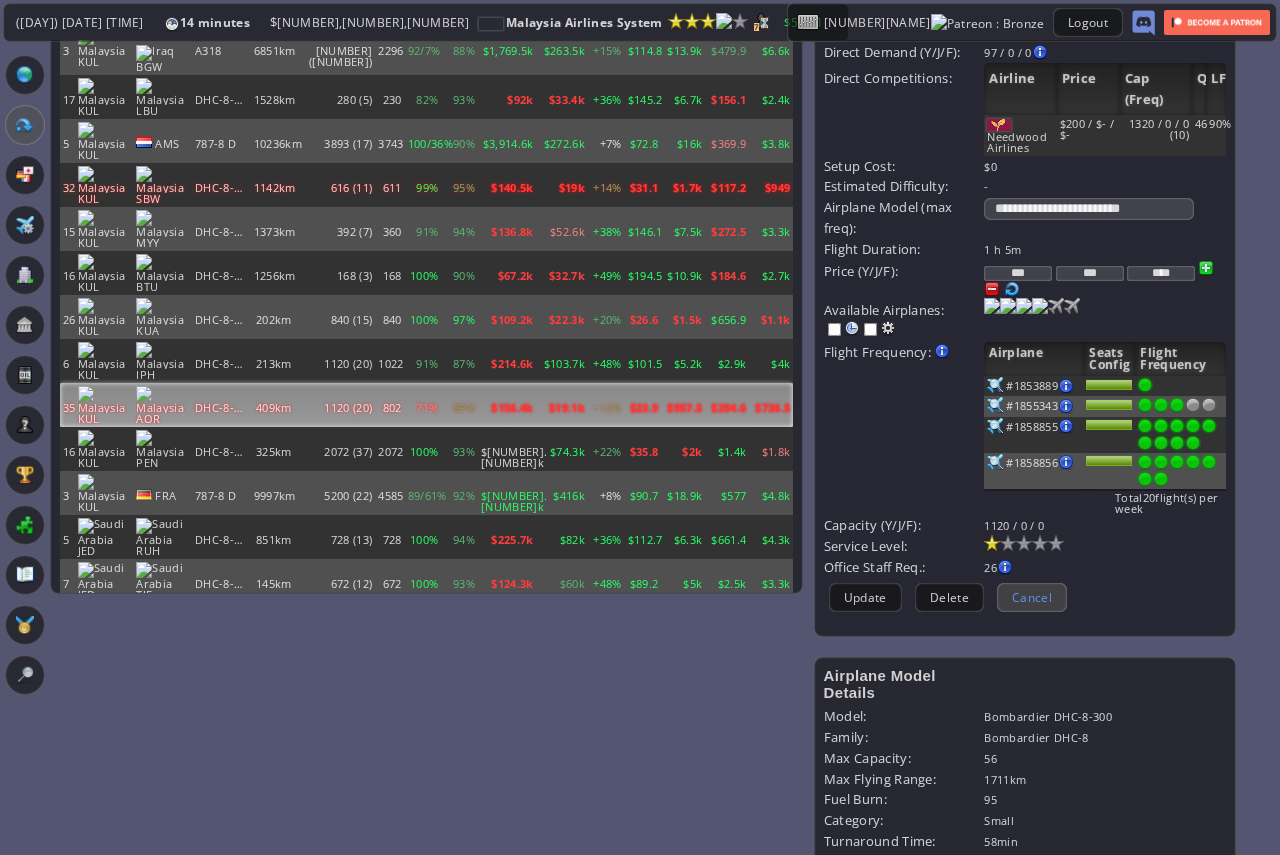 click on "Cancel" at bounding box center [1032, 597] 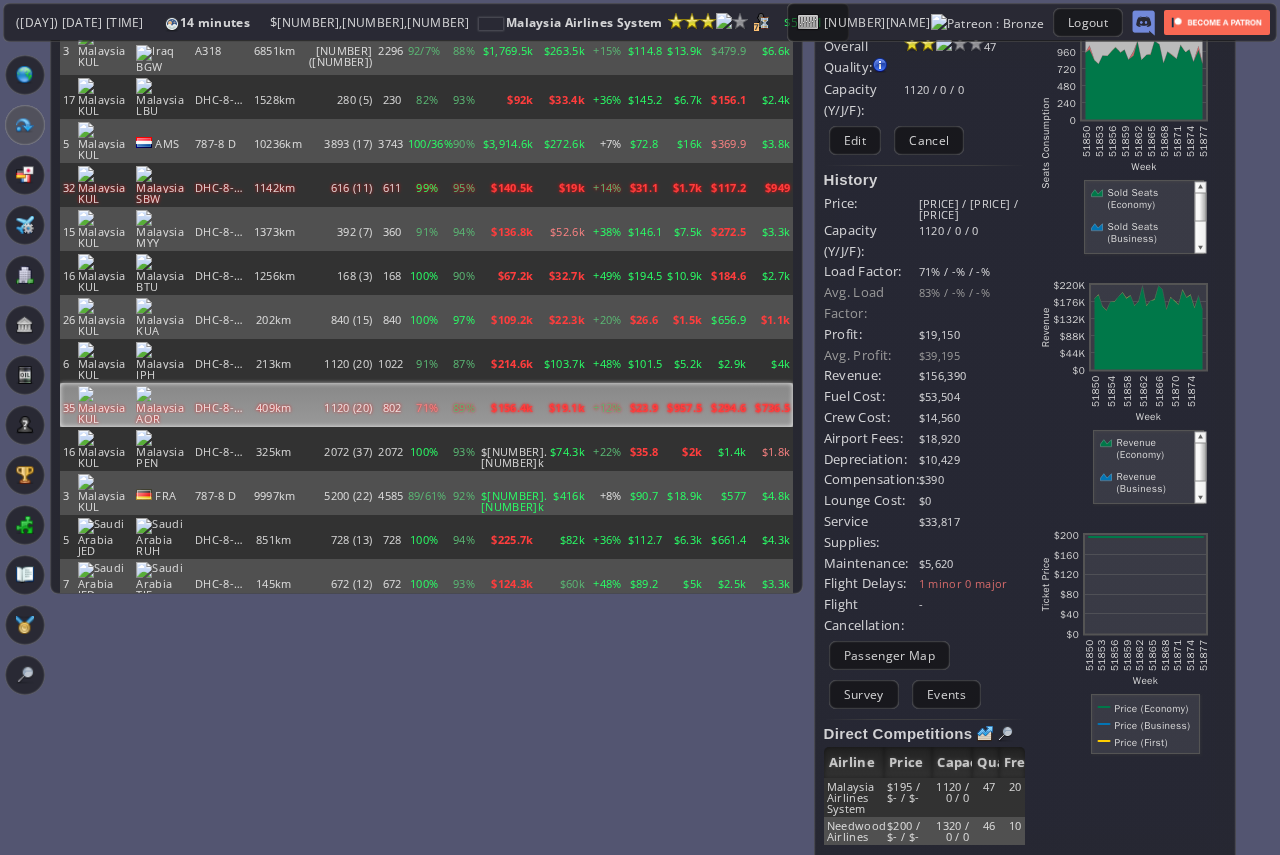 scroll, scrollTop: 0, scrollLeft: 0, axis: both 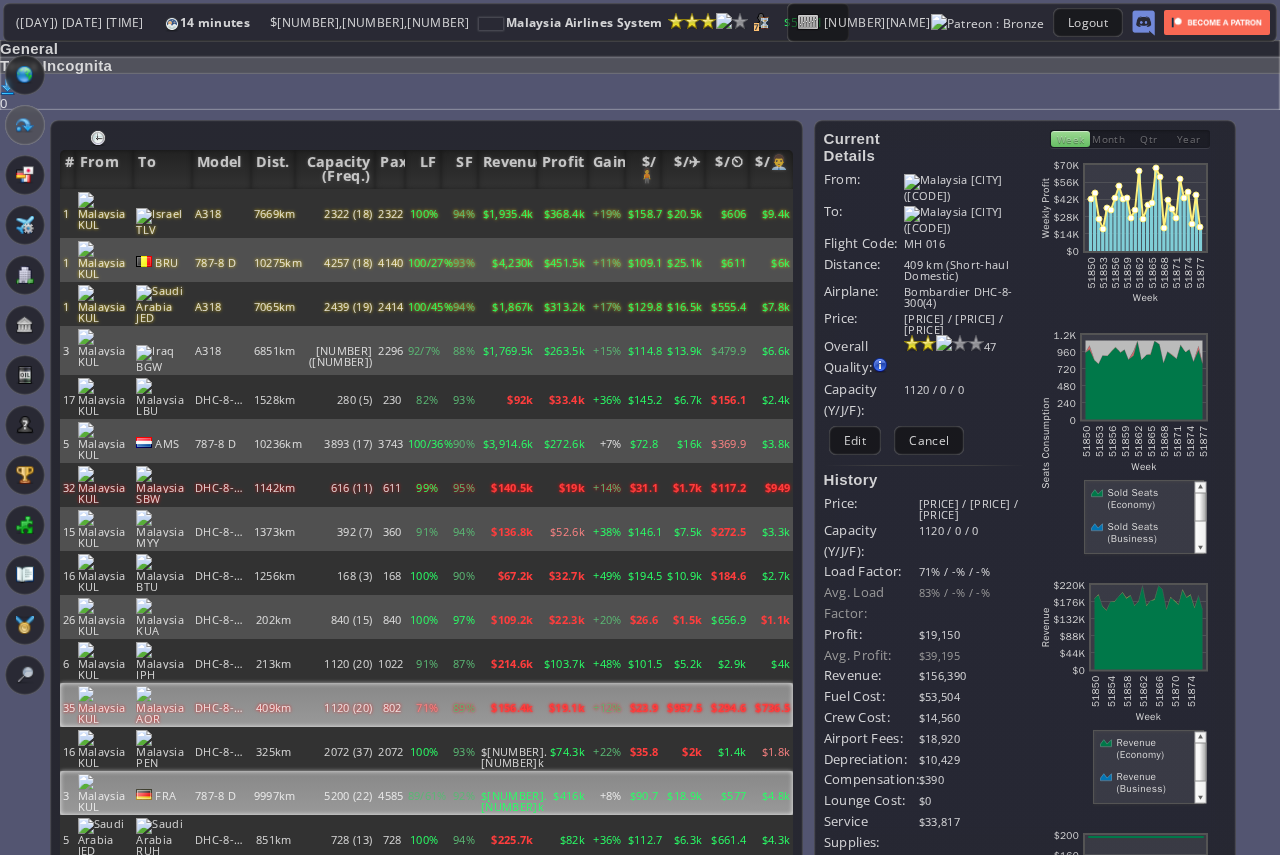 click on "5200 (22)" at bounding box center (335, 213) 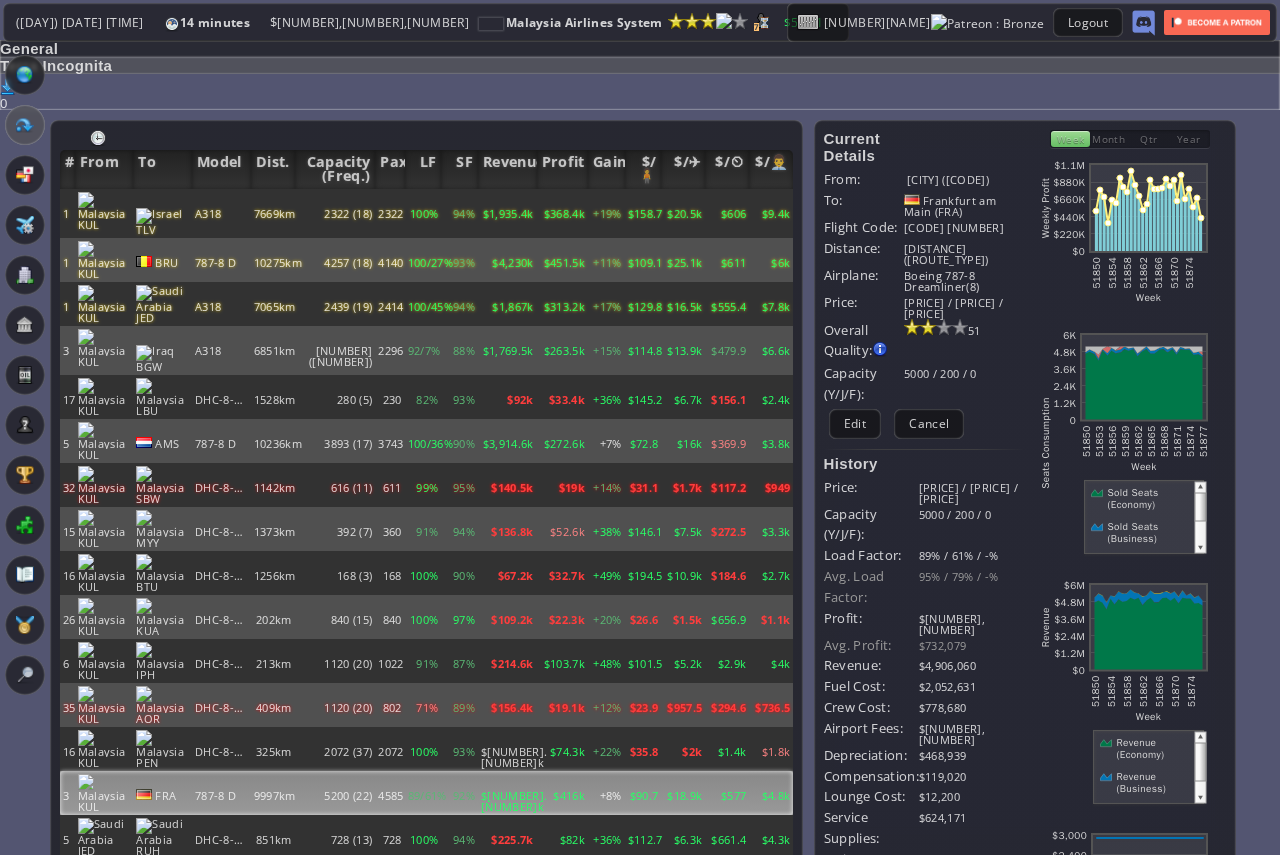click on "Current Details
From:
[CITY] ([CODE])
To:
[CITY] ([CODE])
Flight Code:
[FLIGHT_CODE]
Distance:
[DISTANCE]
Airplane:
[AIRPLANE_MODEL]([NUMBER])
Price:
[PRICE] / [PRICE] / [PRICE]
Overall Quality:
Overall quality is determined by:
- Fleet Age per Route
- Service Star level per route
- Company wide Service Quality
[NUMBER] Edit [PRICE]" at bounding box center (924, 748) 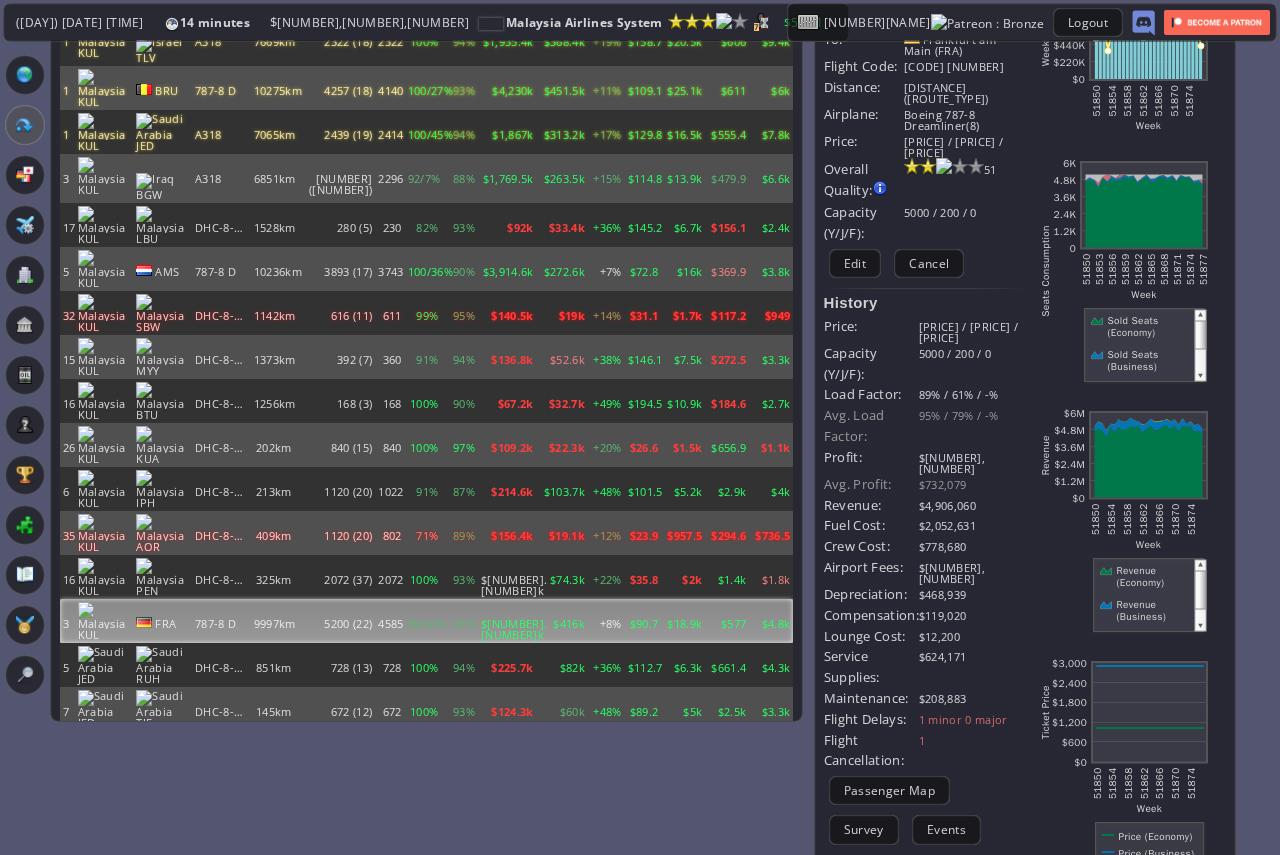 scroll, scrollTop: 0, scrollLeft: 0, axis: both 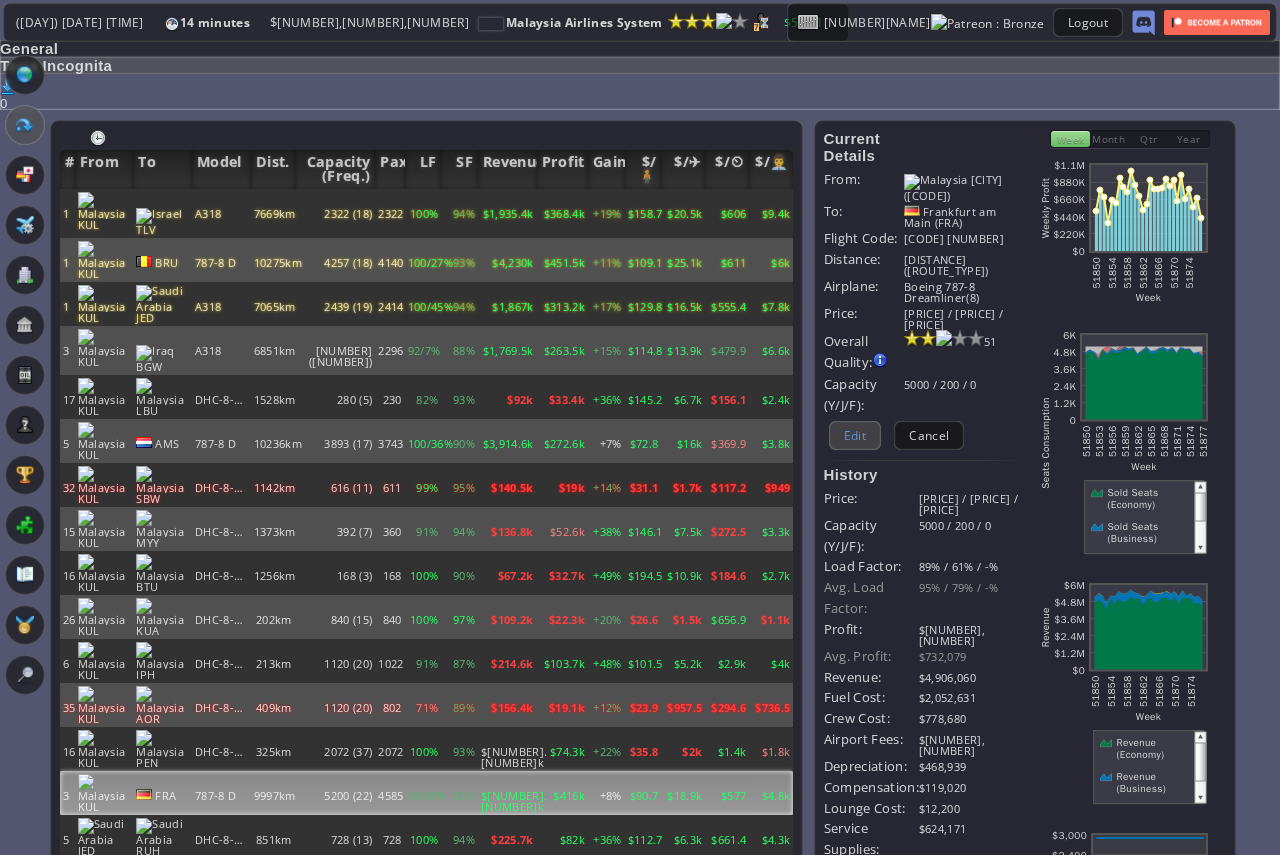 click on "Edit" at bounding box center [855, 435] 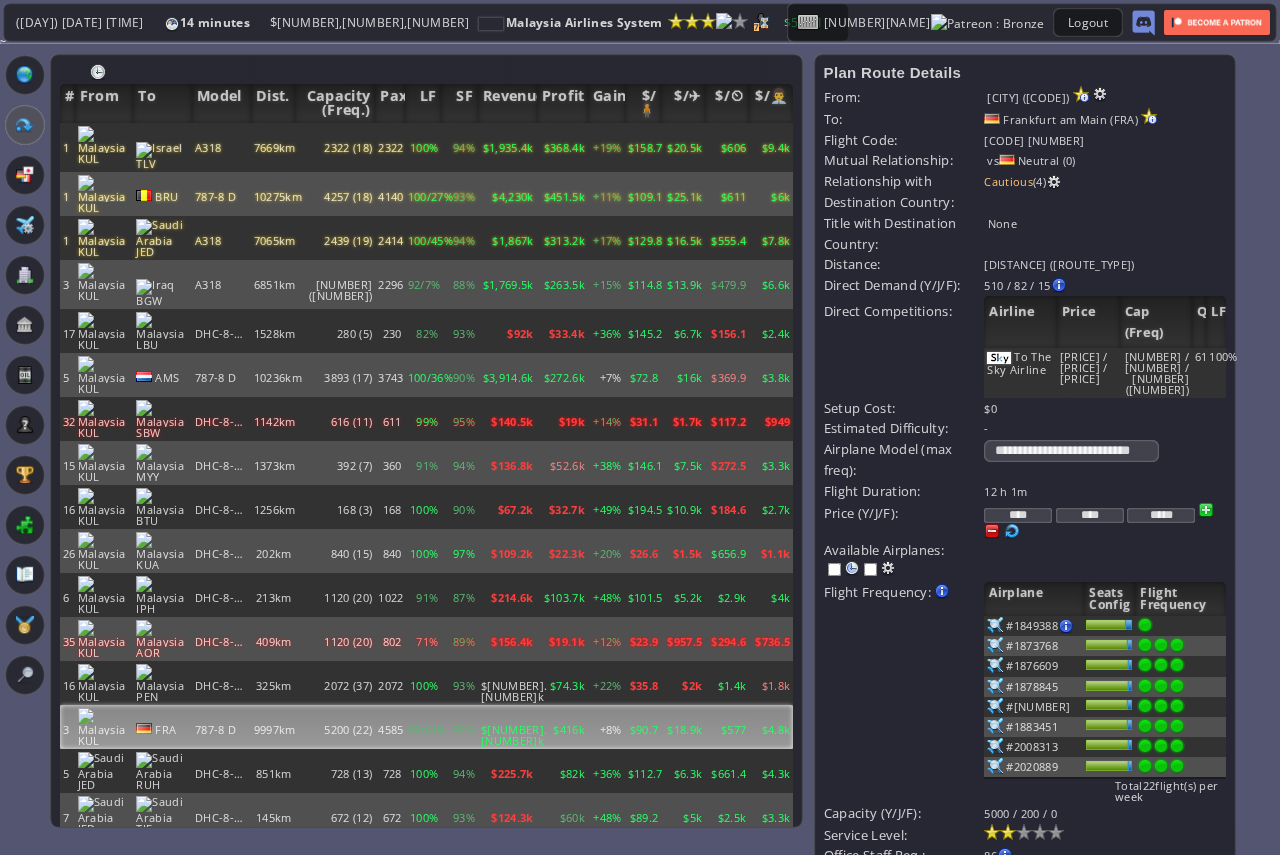scroll, scrollTop: 100, scrollLeft: 0, axis: vertical 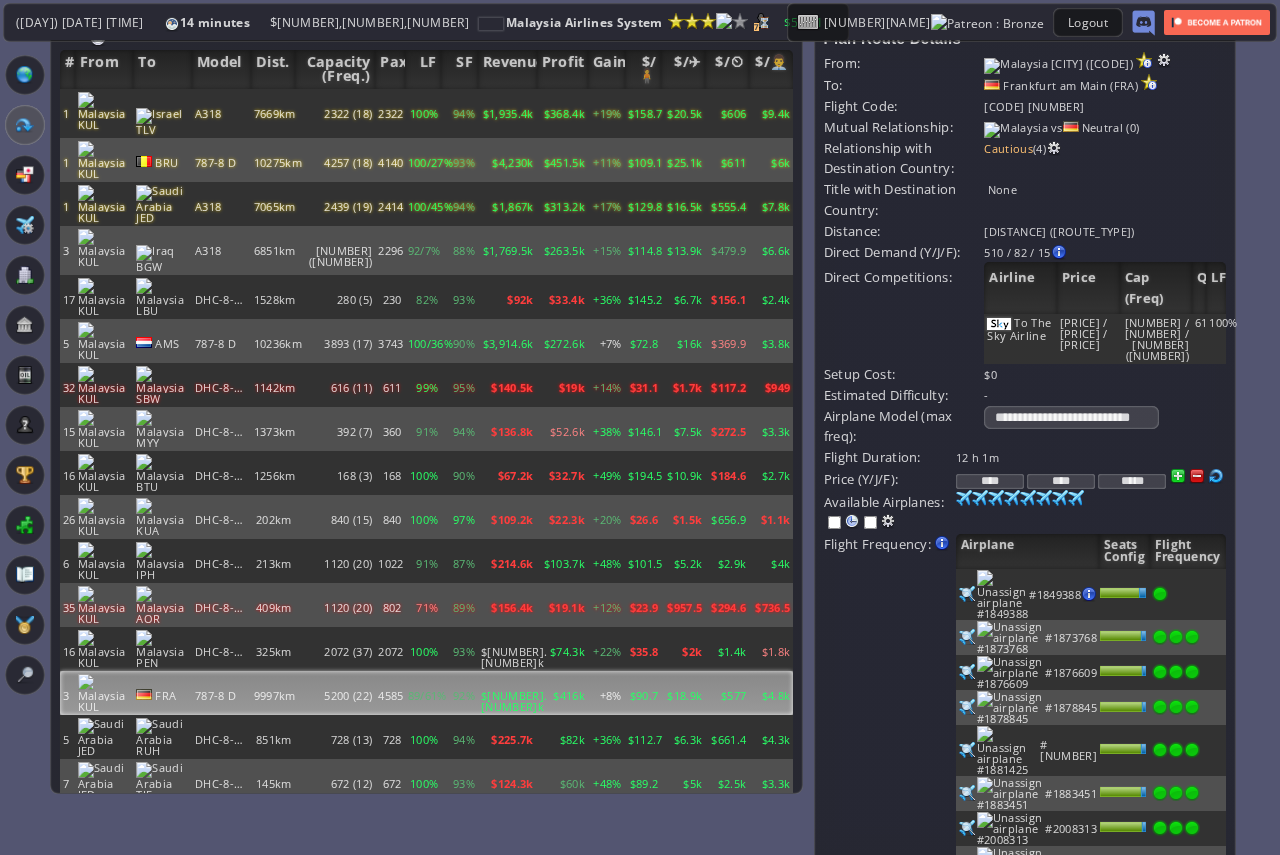 click on "****" at bounding box center [990, 481] 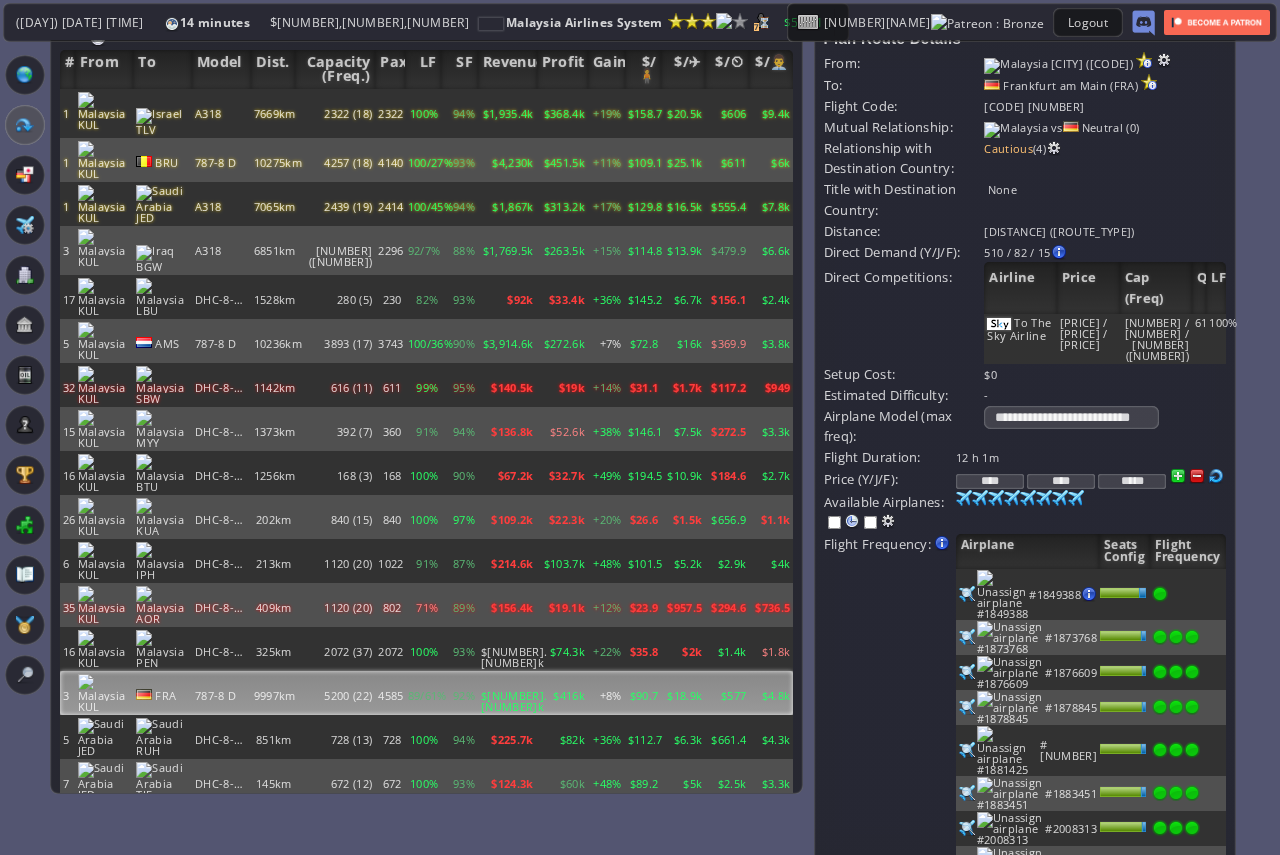 click on "Purchase airplane
Or assign airplane to this airport
No airplane with this model based in this airport
91 60 90 64 90 66 90 70 90 72 90 75 90 83 90 96" at bounding box center [1091, 457] 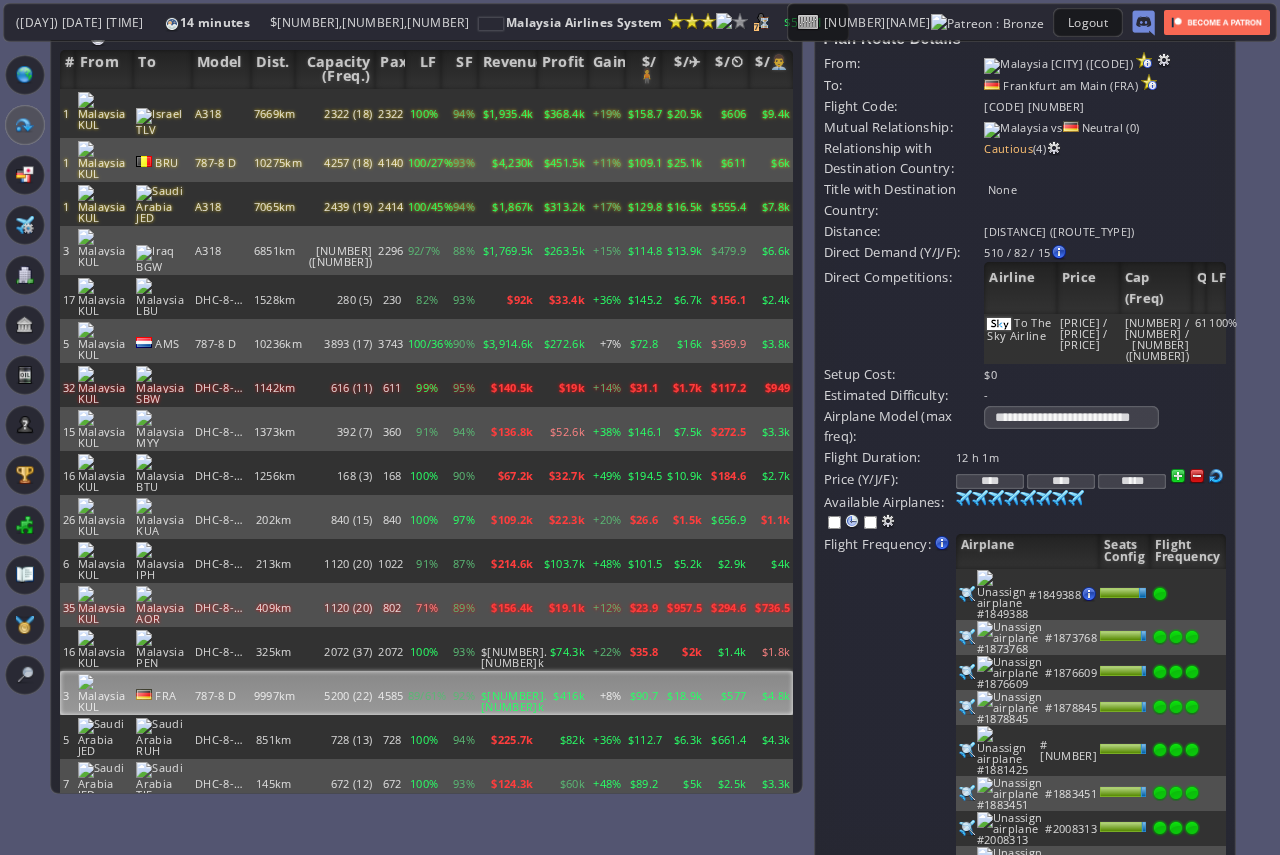 click on "Update" at bounding box center [865, 989] 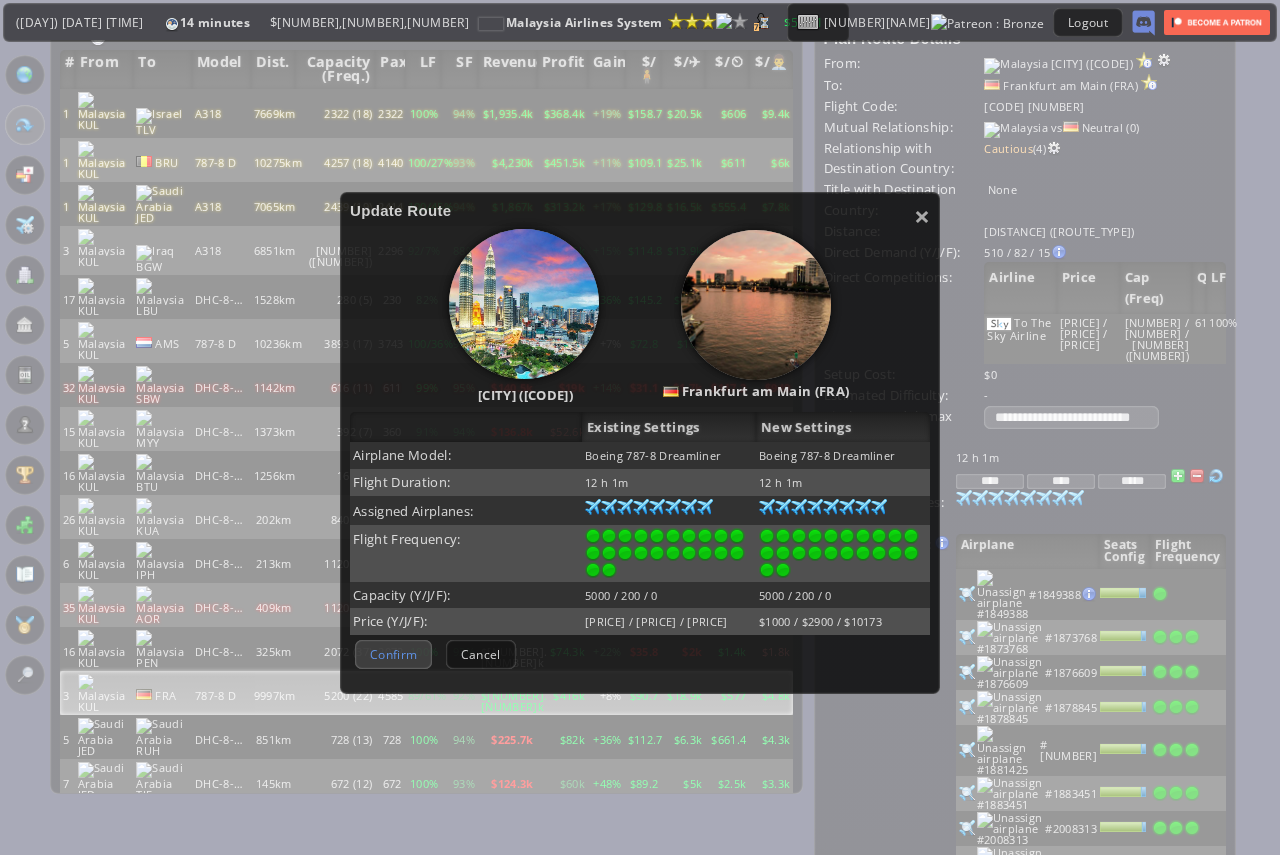 click on "Confirm" at bounding box center (393, 652) 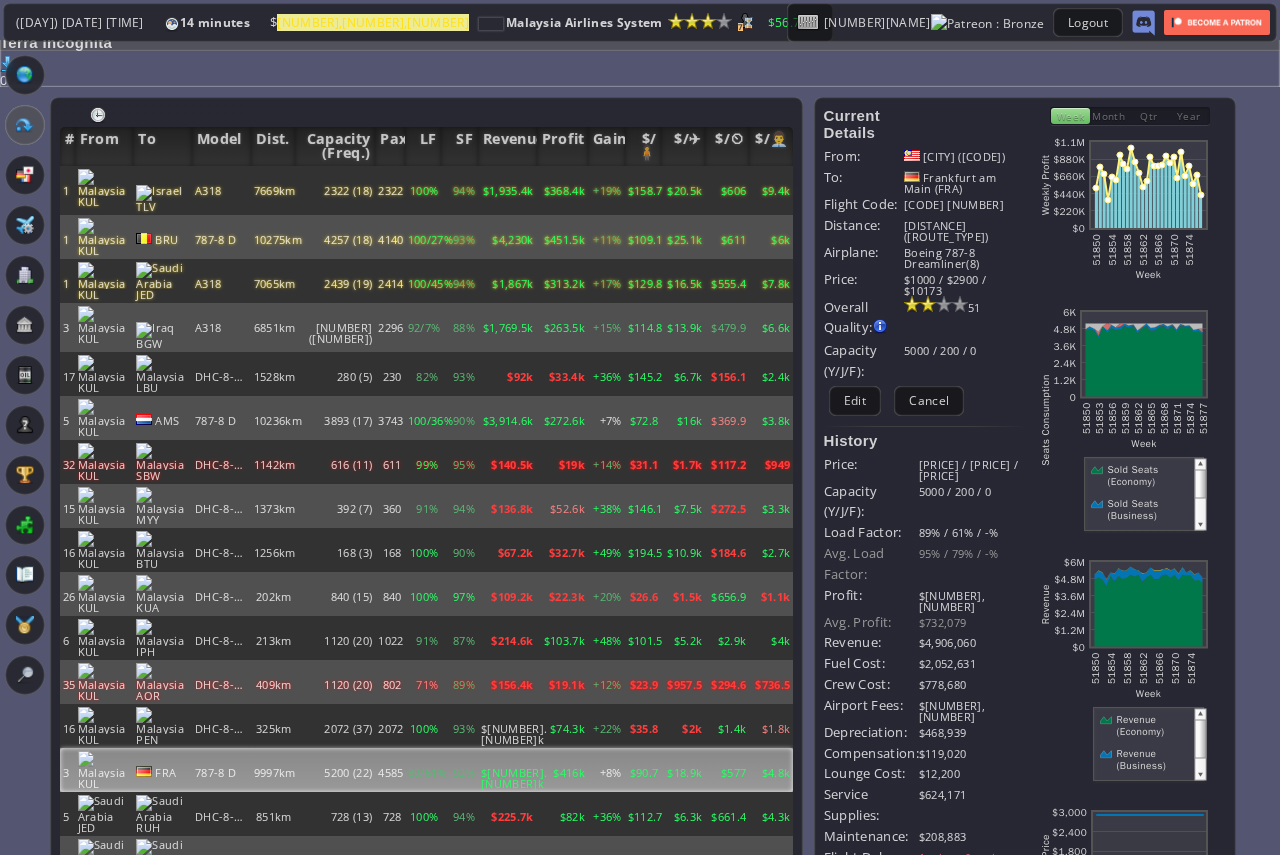 scroll, scrollTop: 0, scrollLeft: 0, axis: both 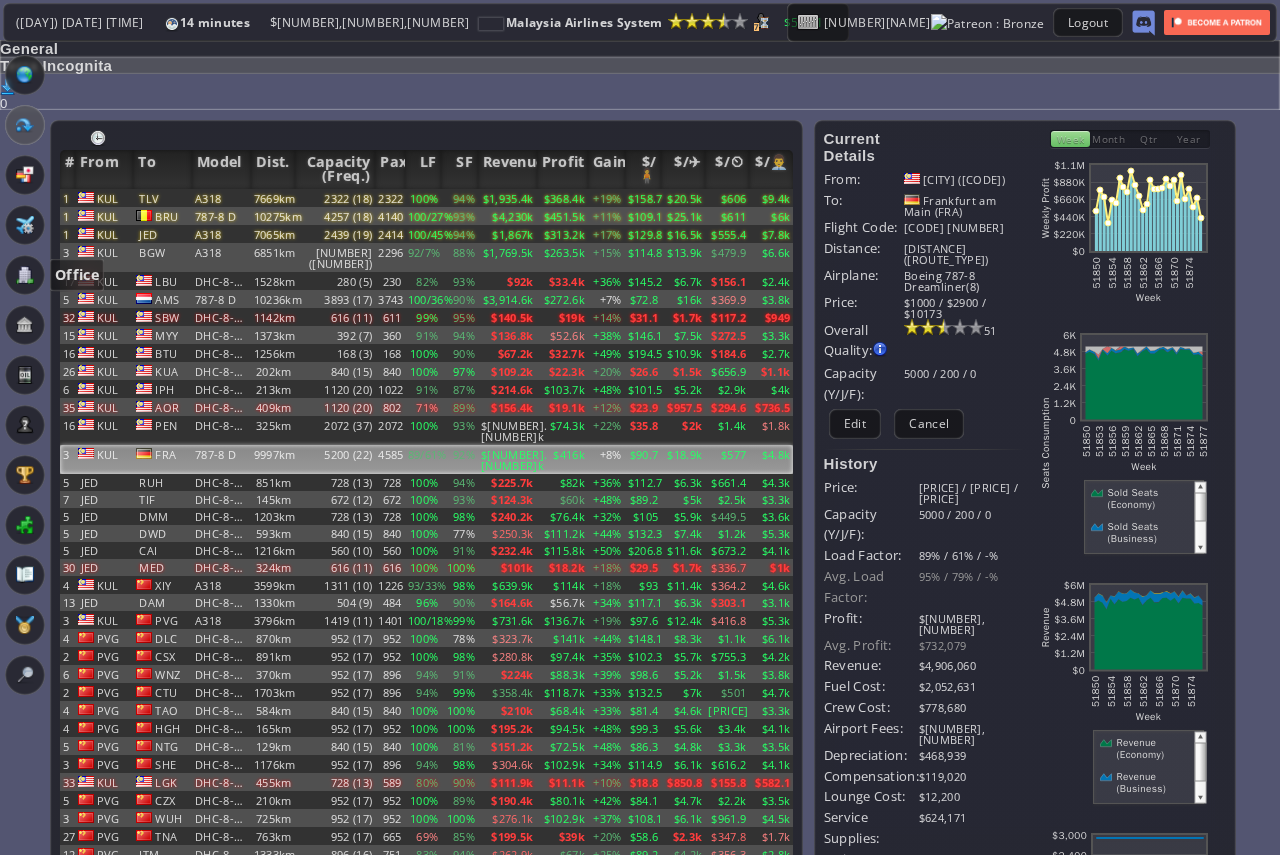 click at bounding box center (25, 275) 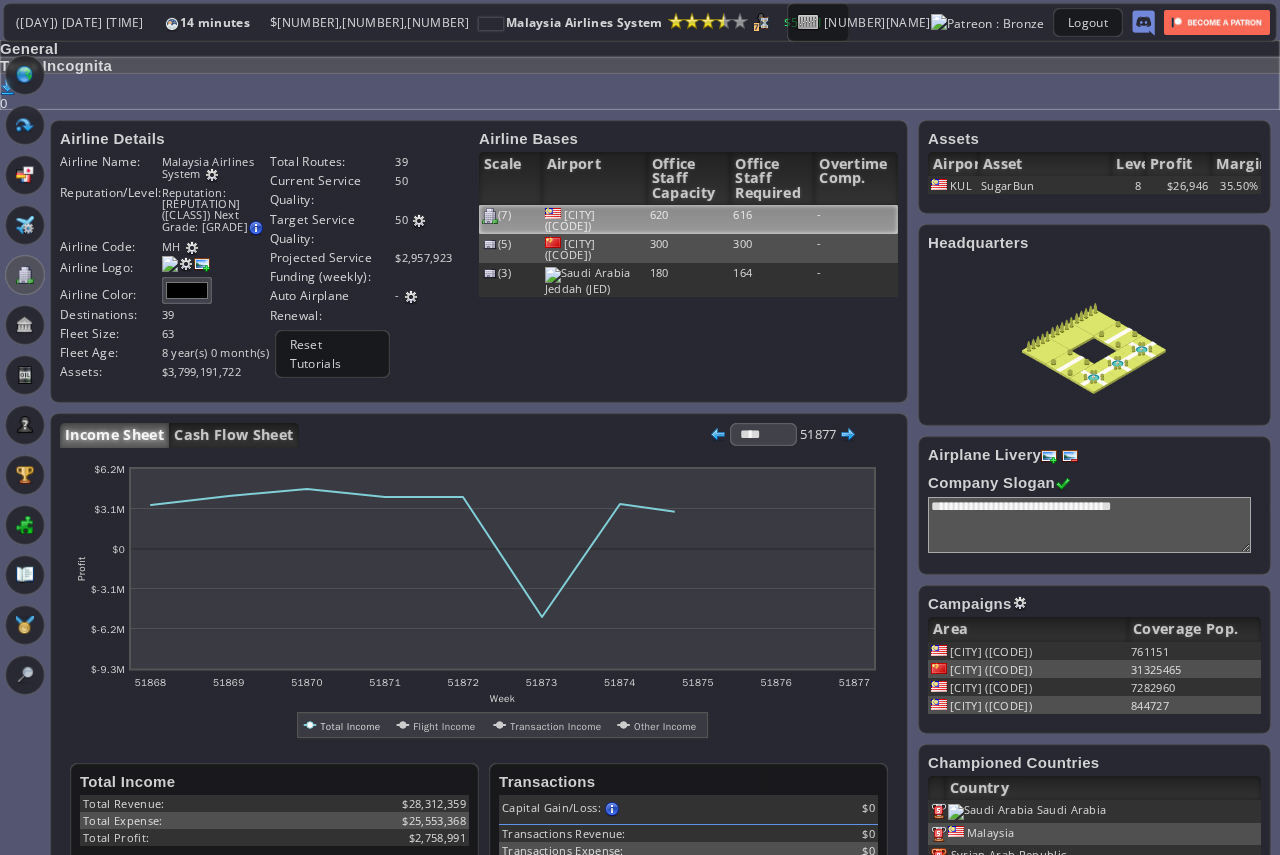 click on "[CITY] ([CODE])" at bounding box center [594, 219] 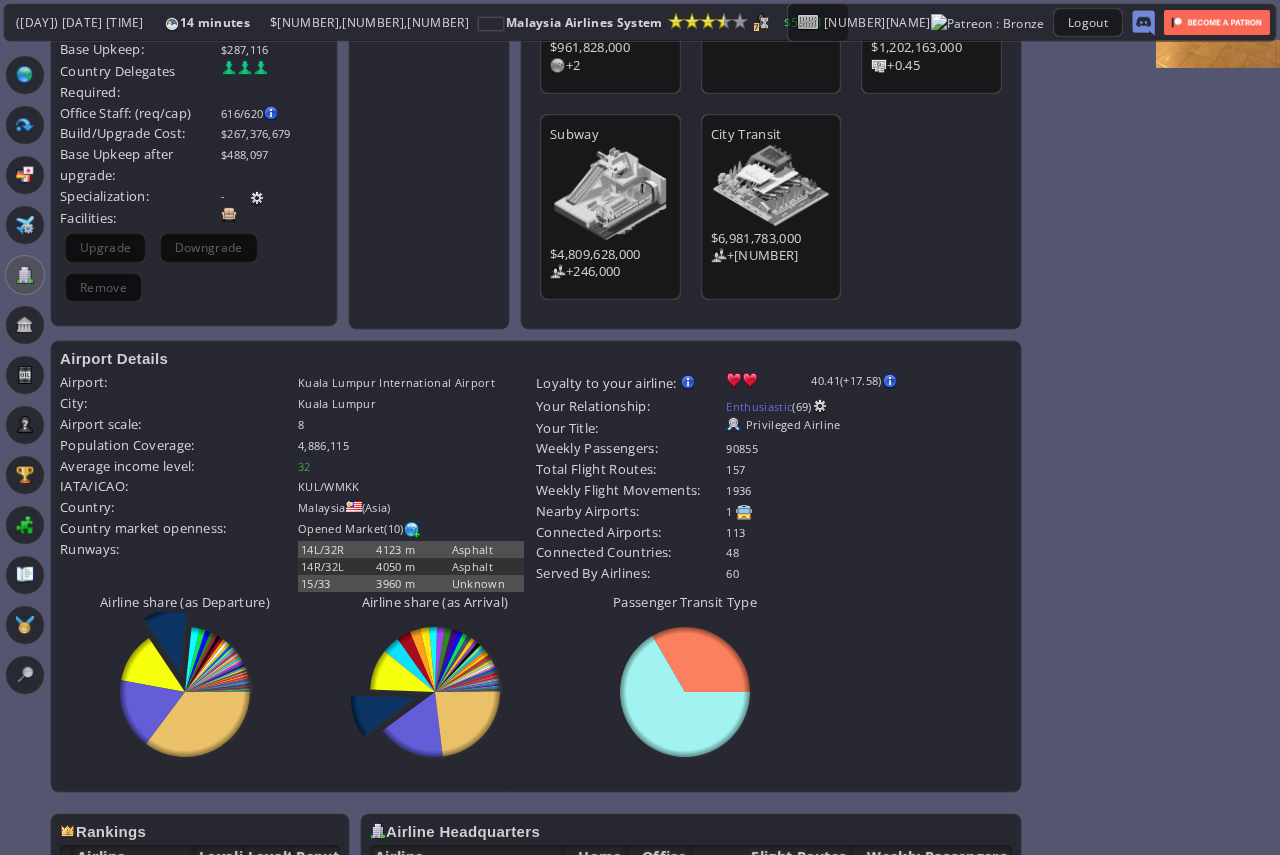 scroll, scrollTop: 500, scrollLeft: 0, axis: vertical 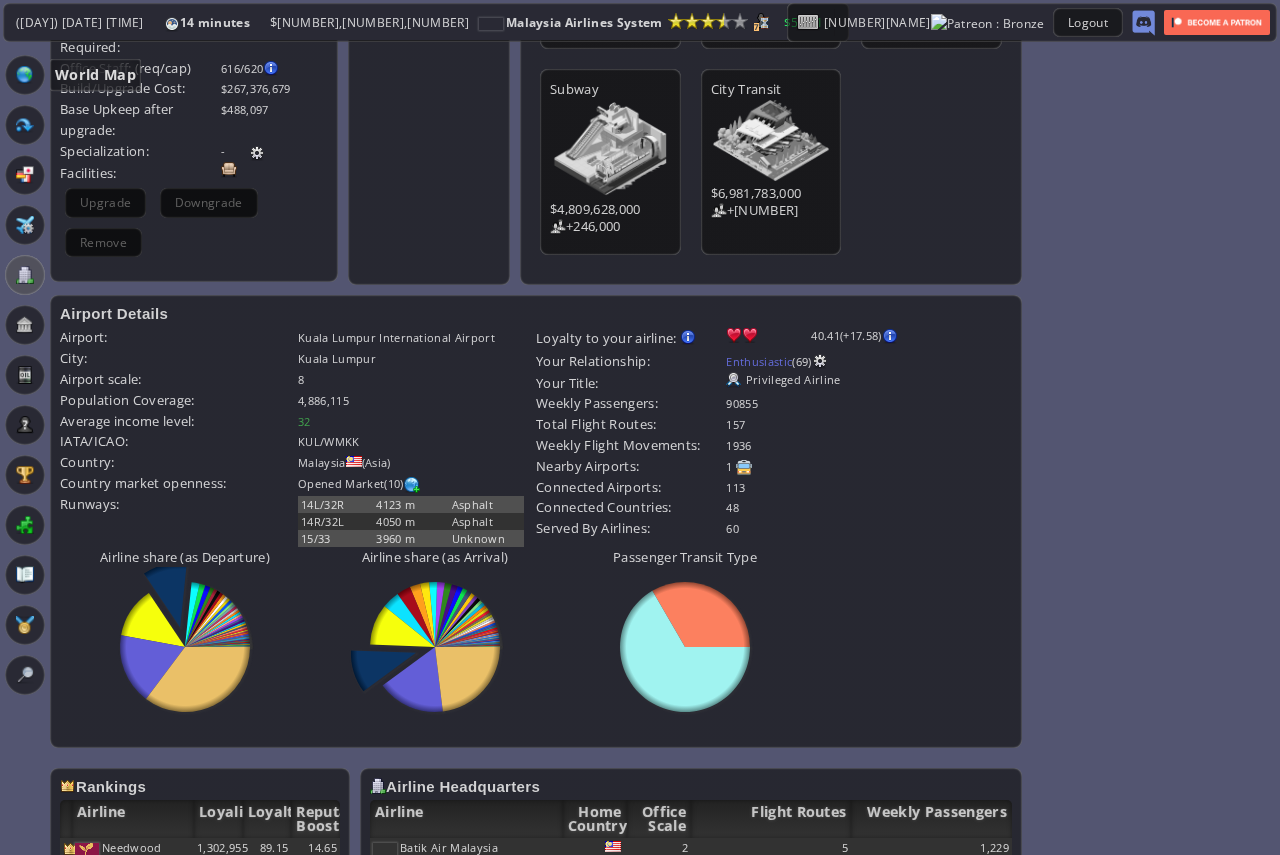 click at bounding box center [25, 75] 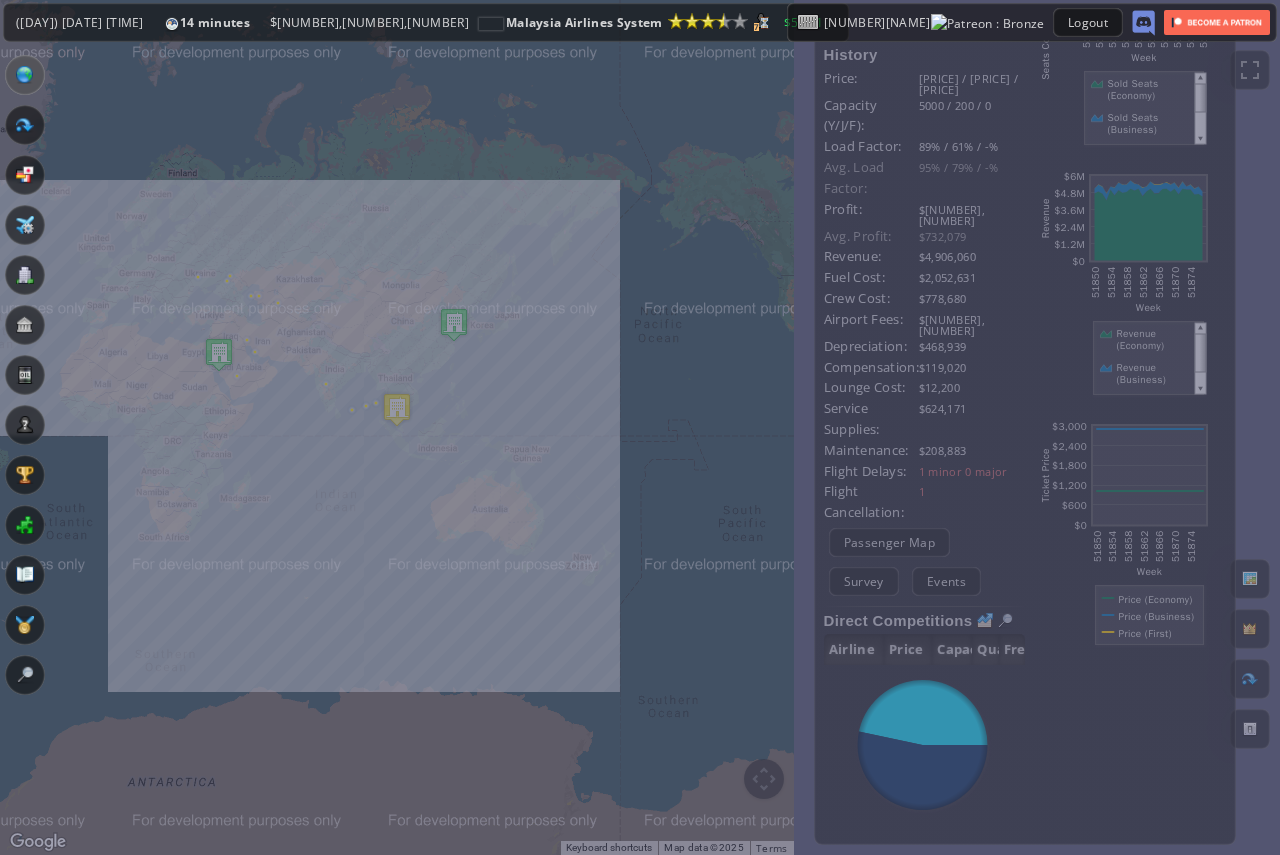 scroll, scrollTop: 345, scrollLeft: 0, axis: vertical 